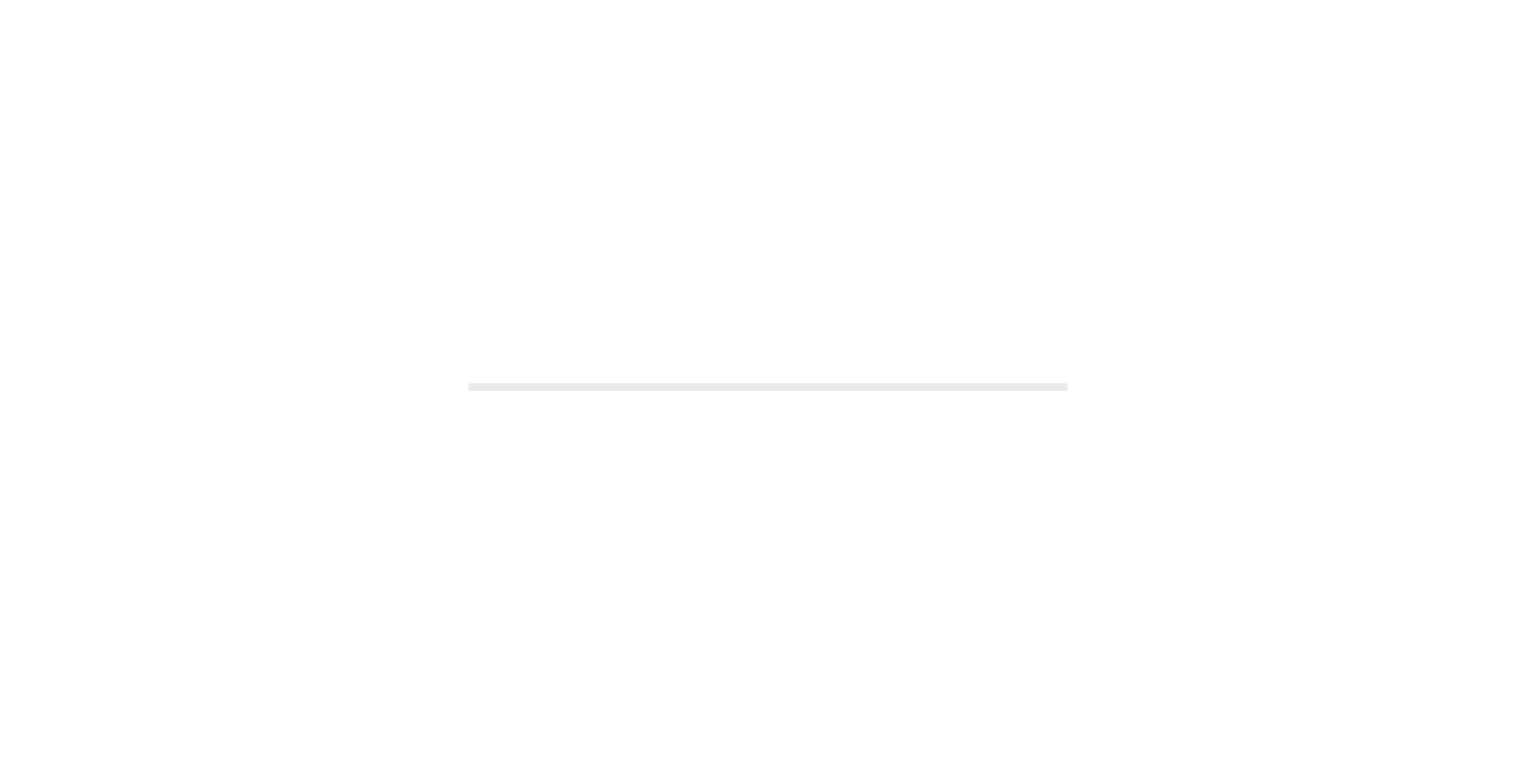 scroll, scrollTop: 0, scrollLeft: 0, axis: both 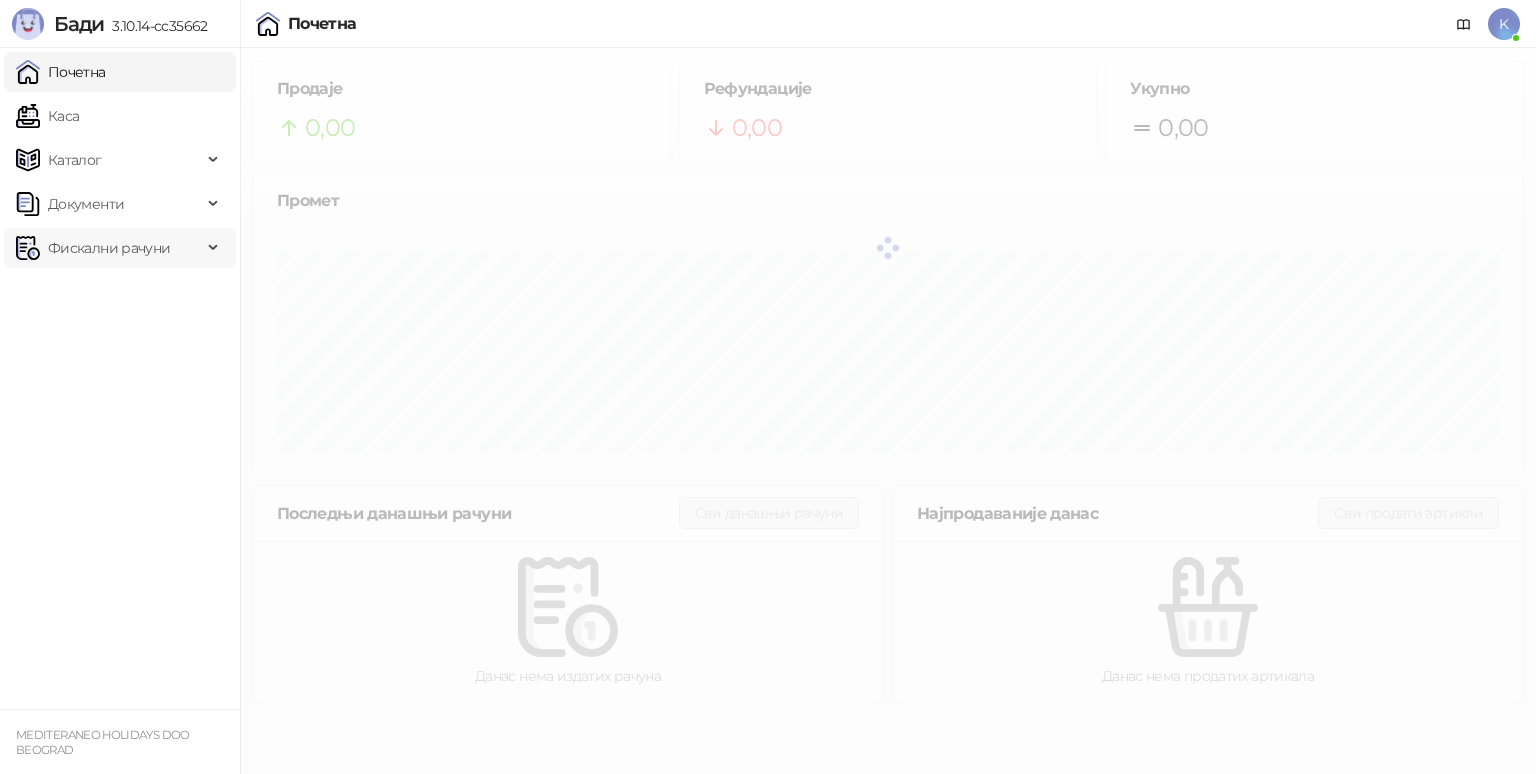 click on "Фискални рачуни" at bounding box center [109, 248] 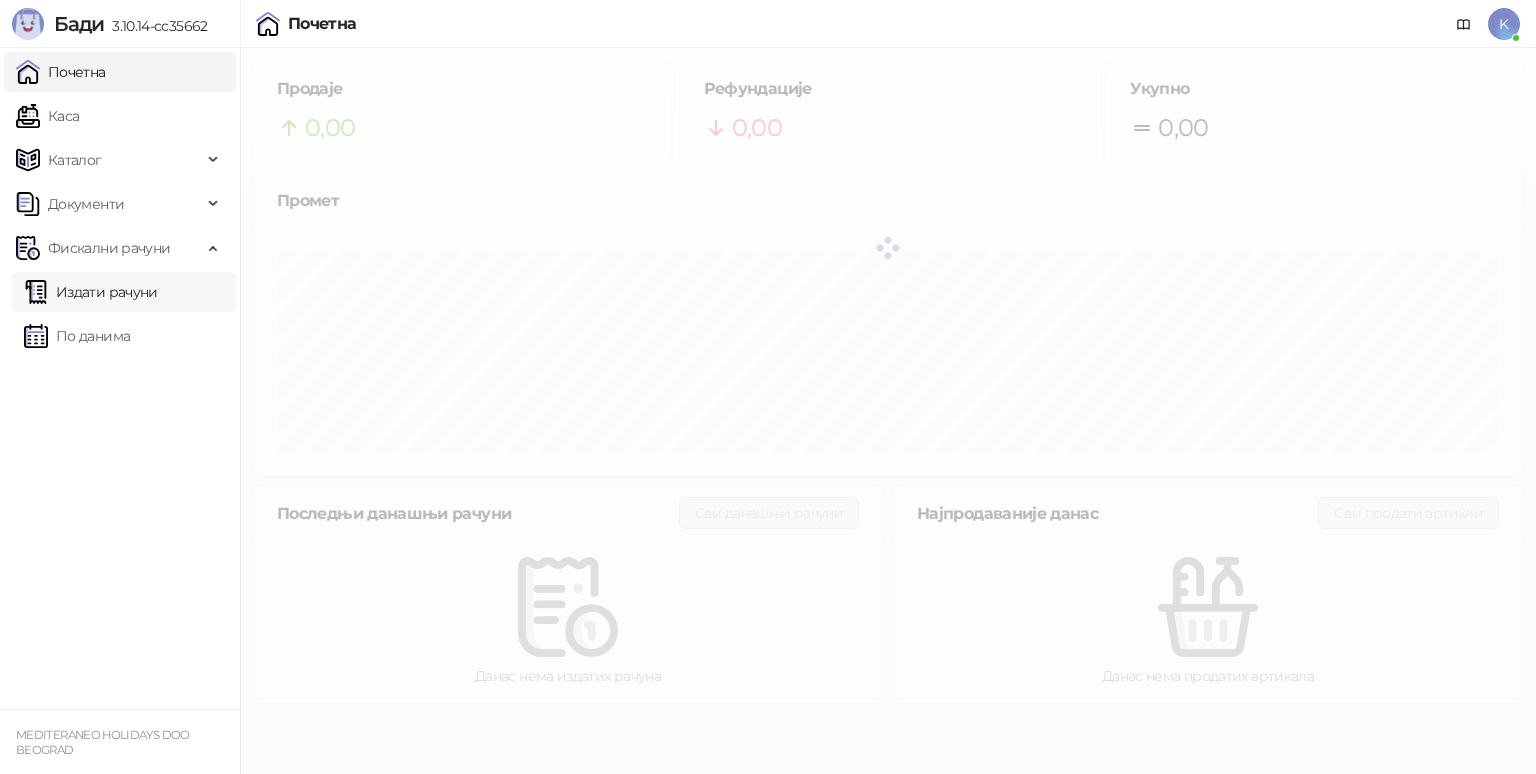 click on "Издати рачуни" at bounding box center (91, 292) 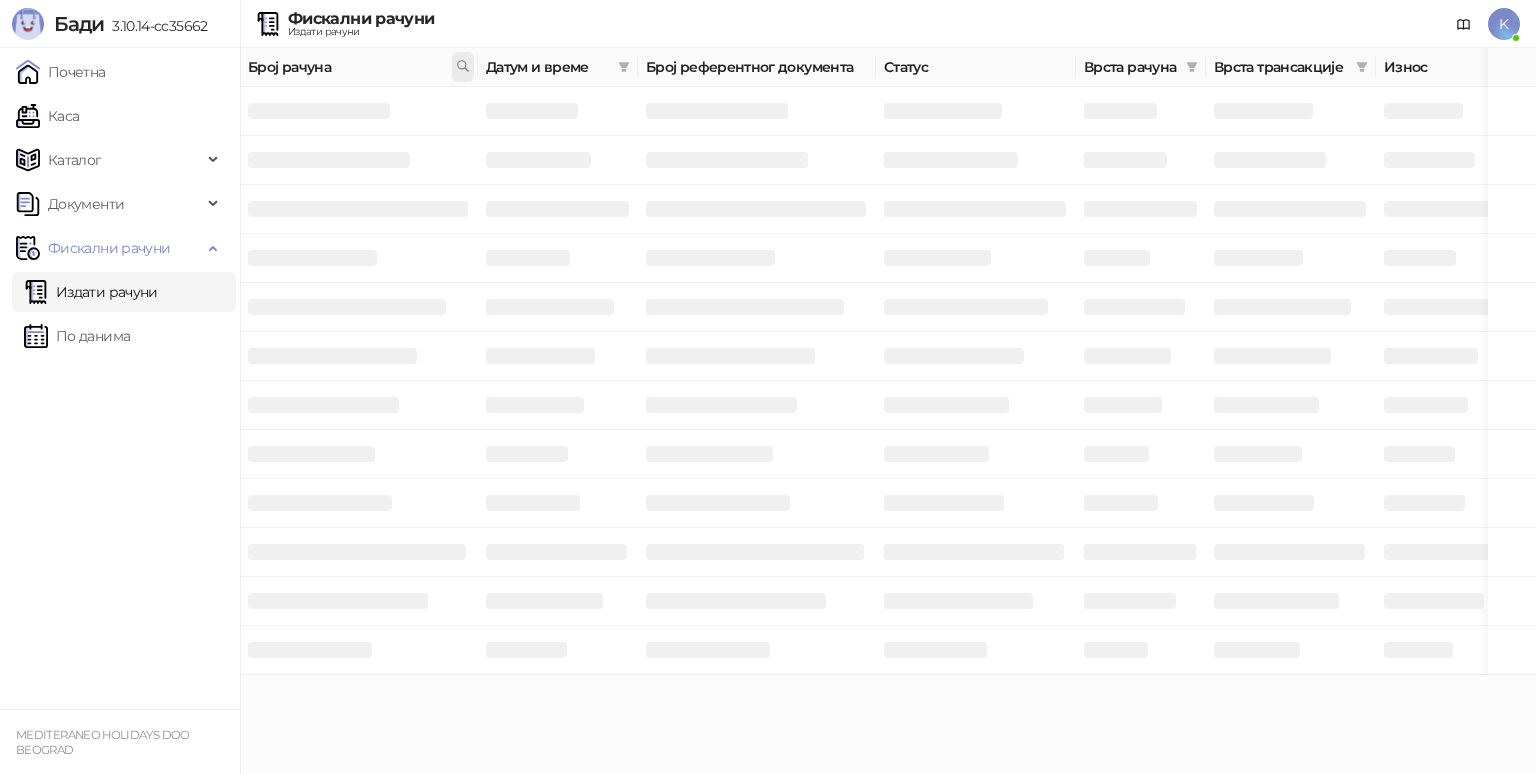 click 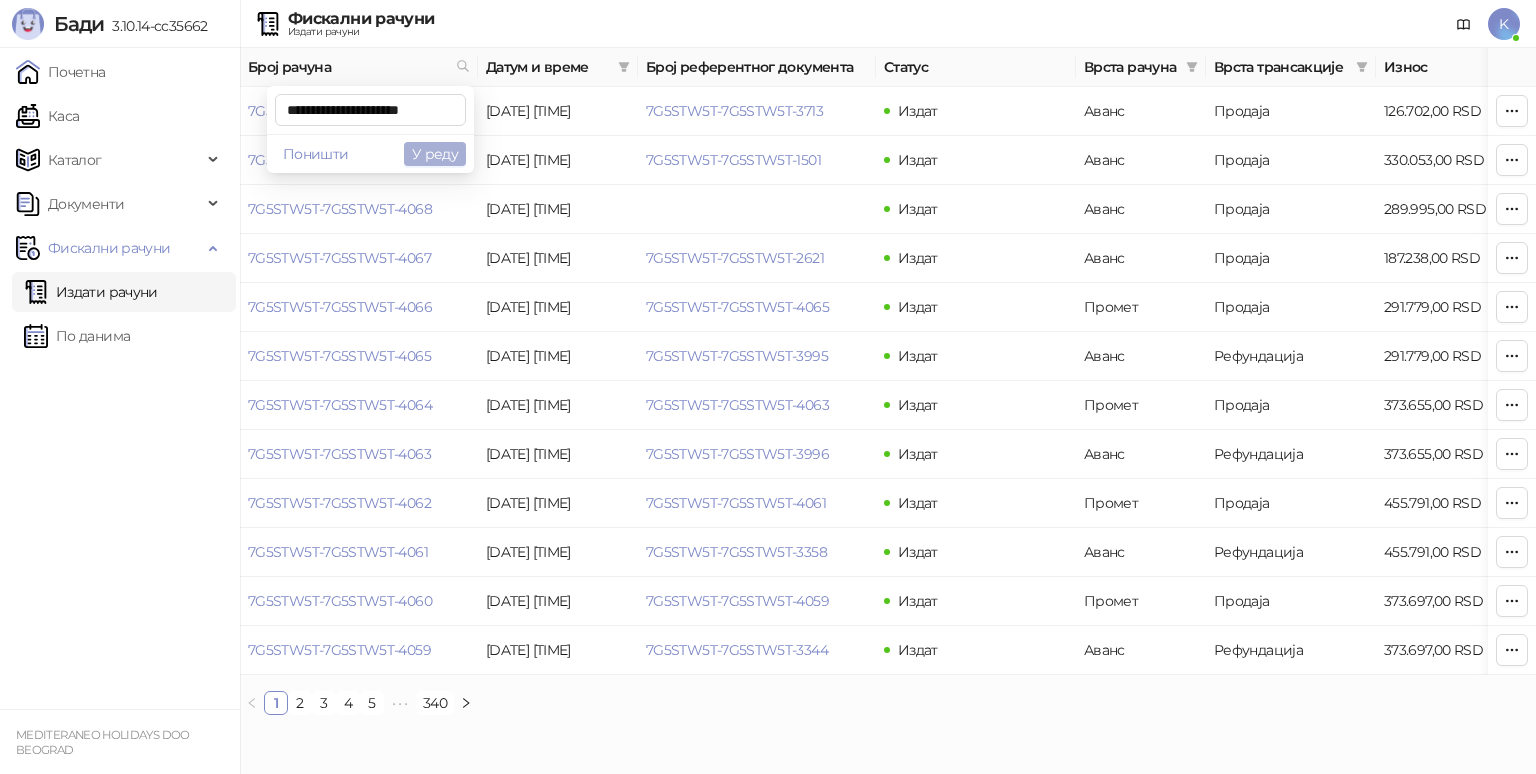type on "**********" 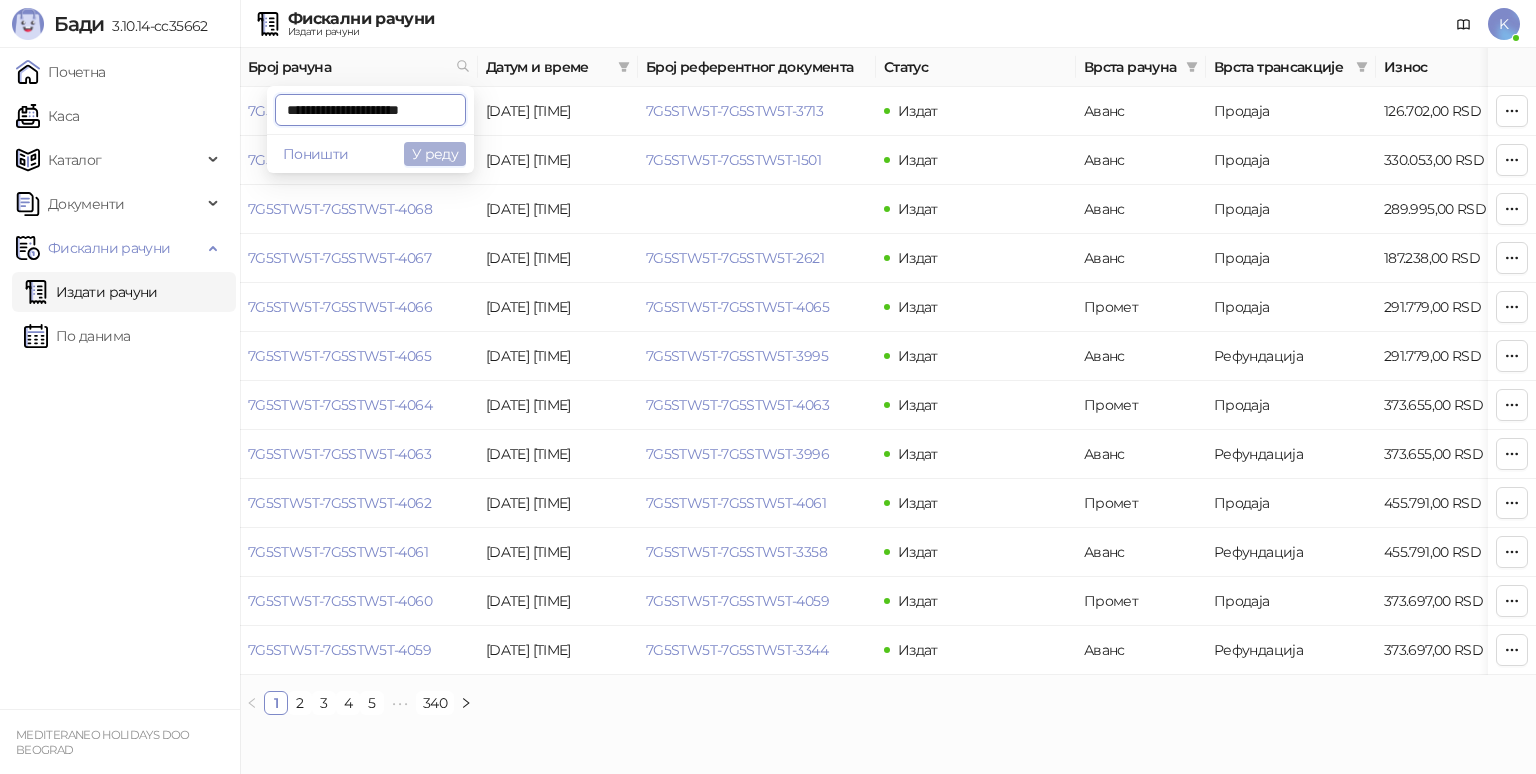 click on "У реду" at bounding box center (435, 154) 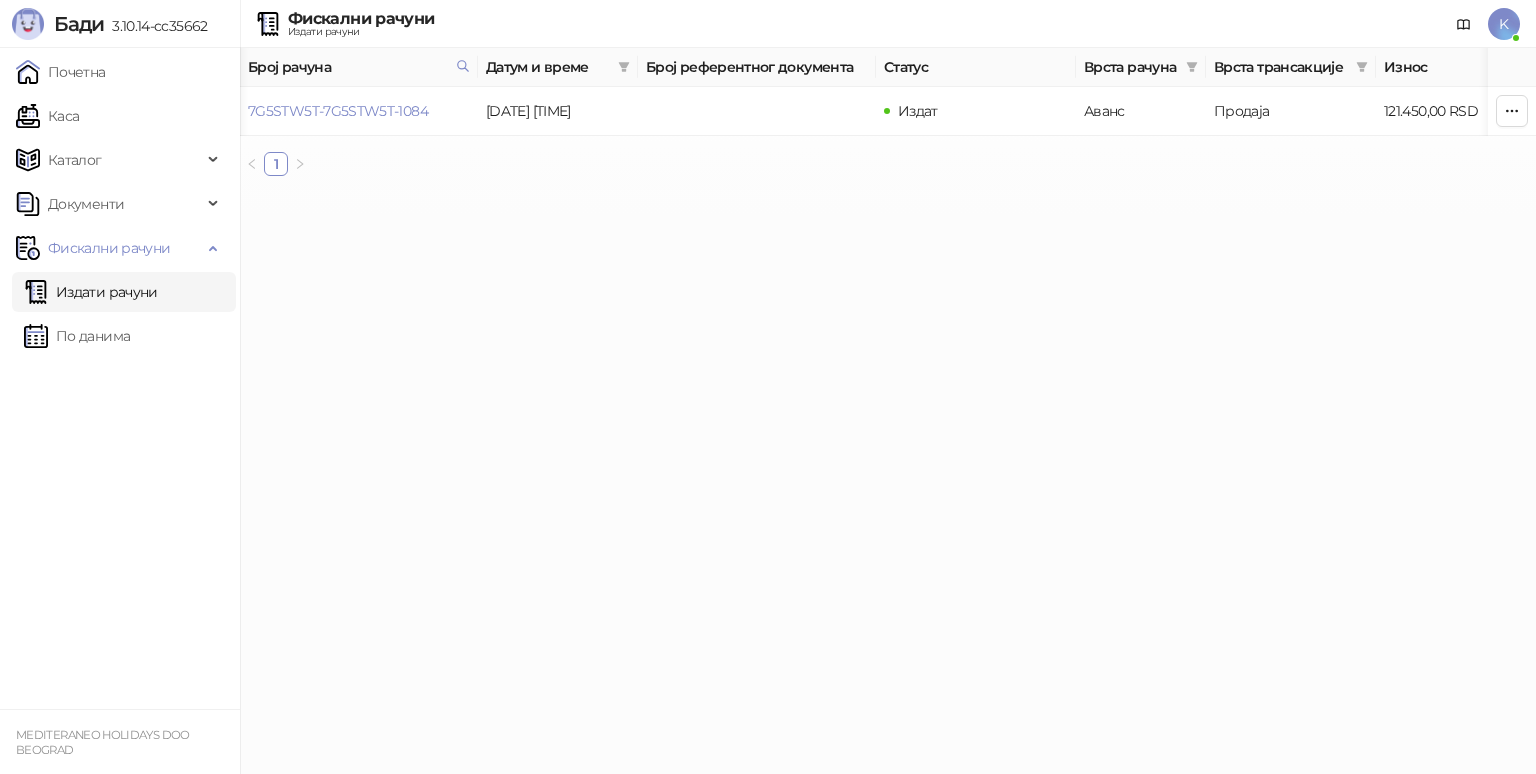 scroll, scrollTop: 0, scrollLeft: 504, axis: horizontal 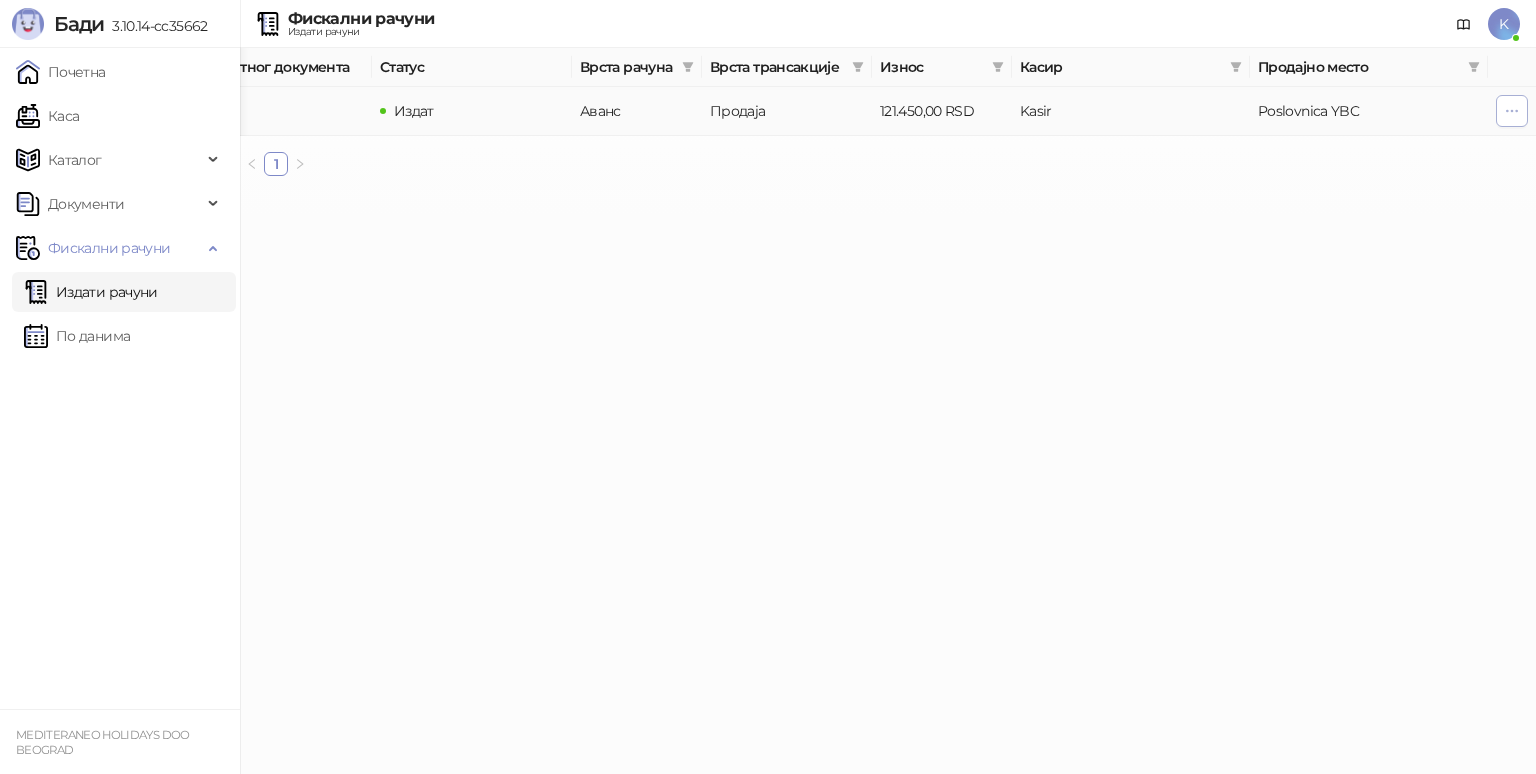click 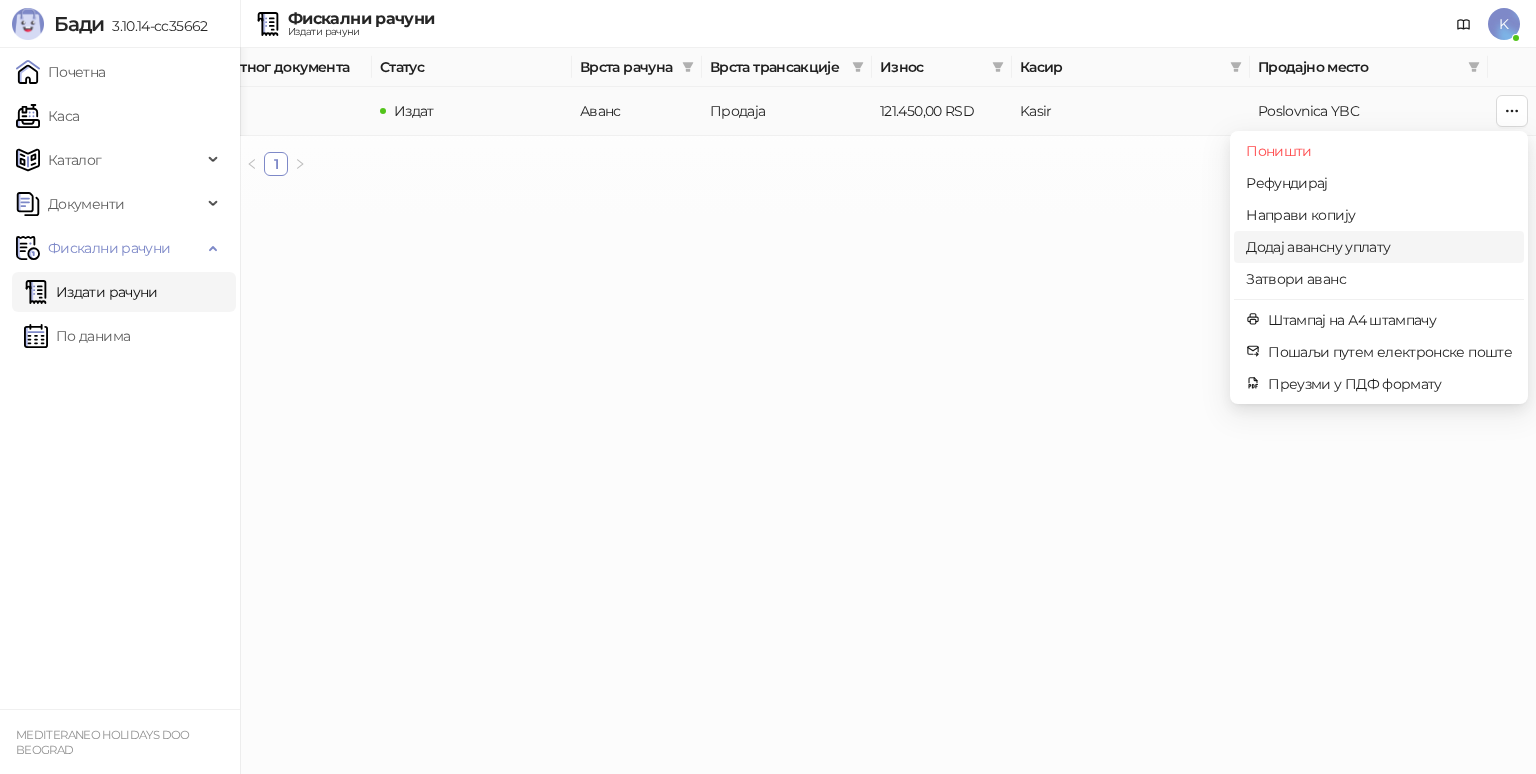 click on "Додај авансну уплату" at bounding box center [1379, 247] 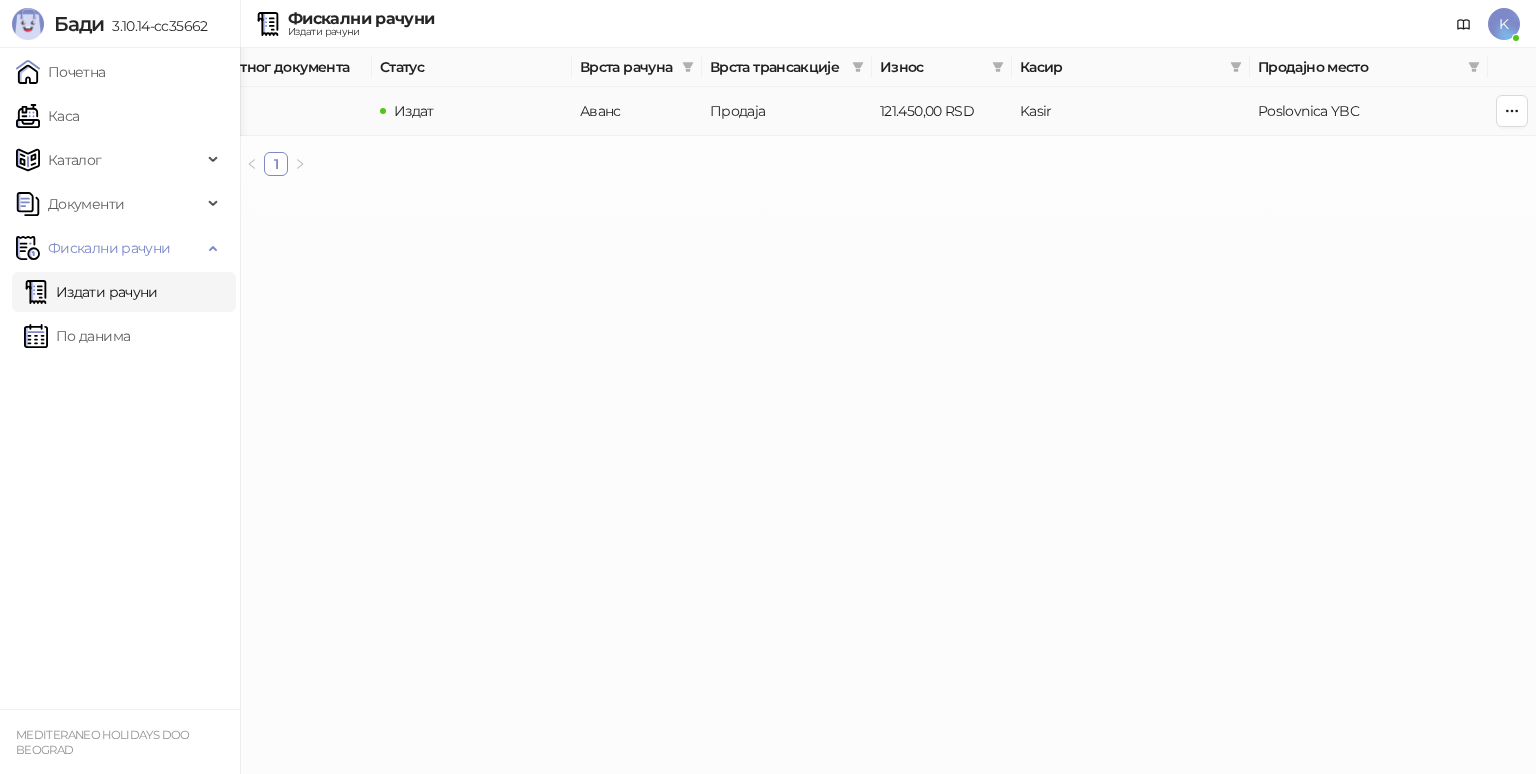 type on "**********" 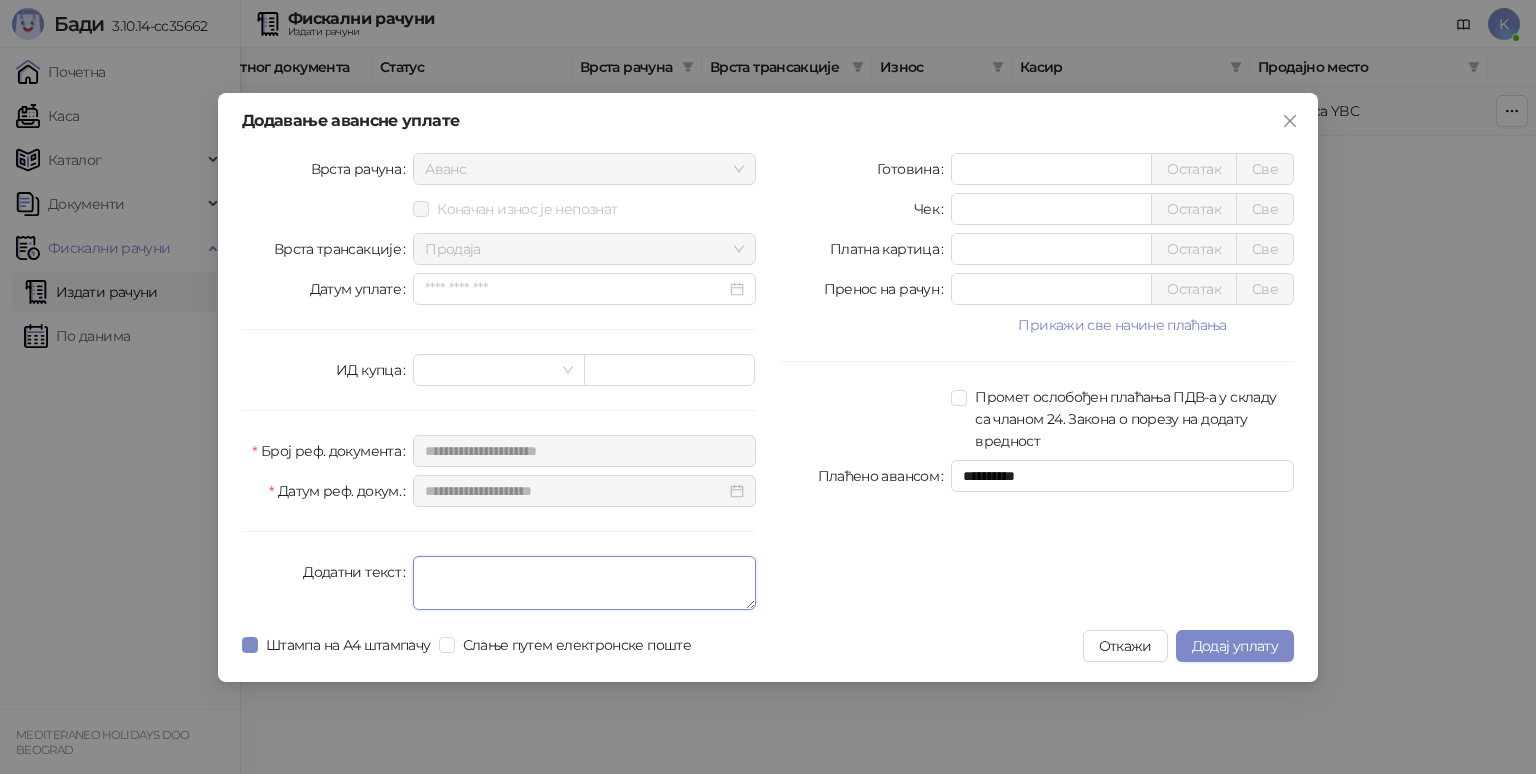 click on "Додатни текст" at bounding box center (584, 583) 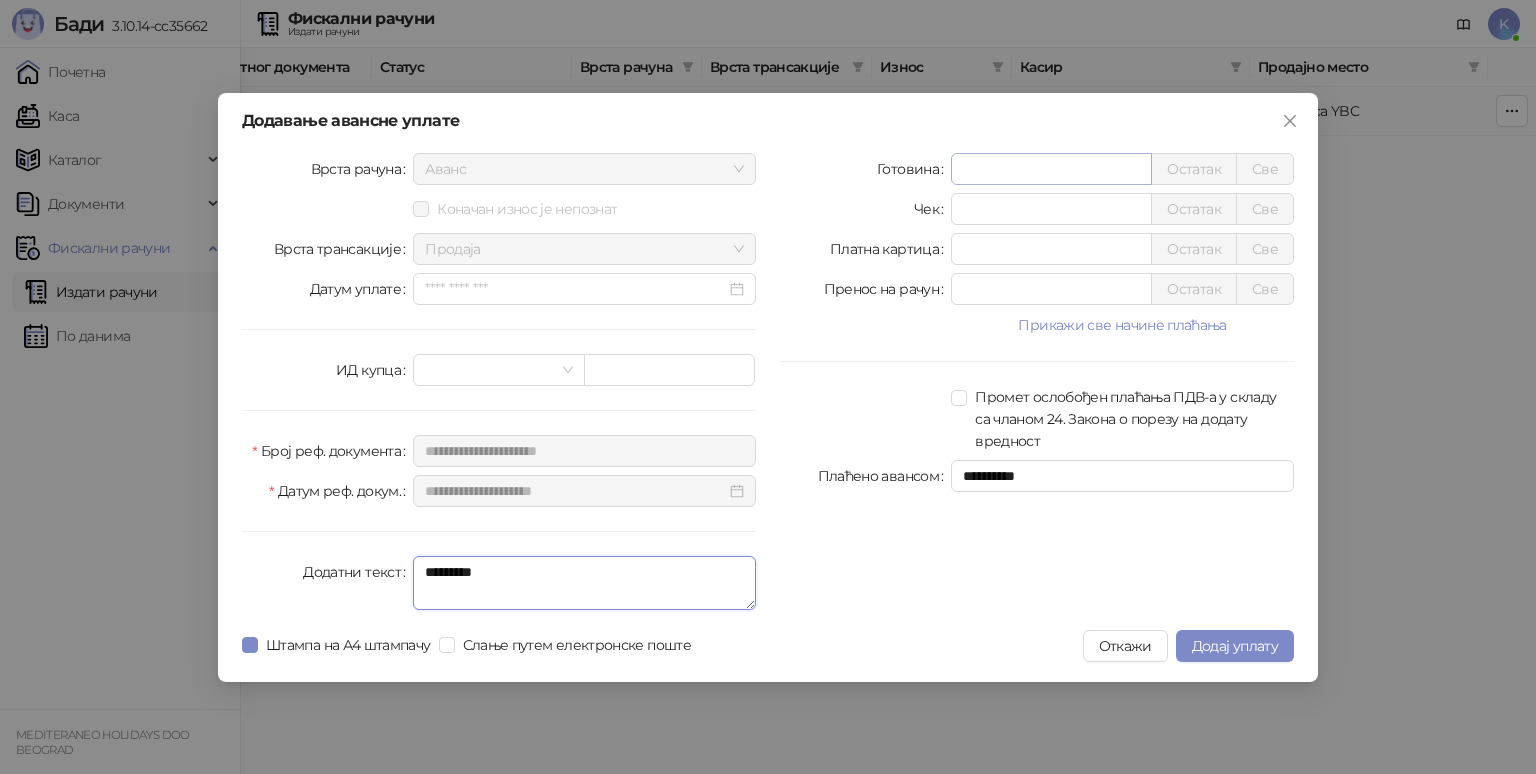 type on "*********" 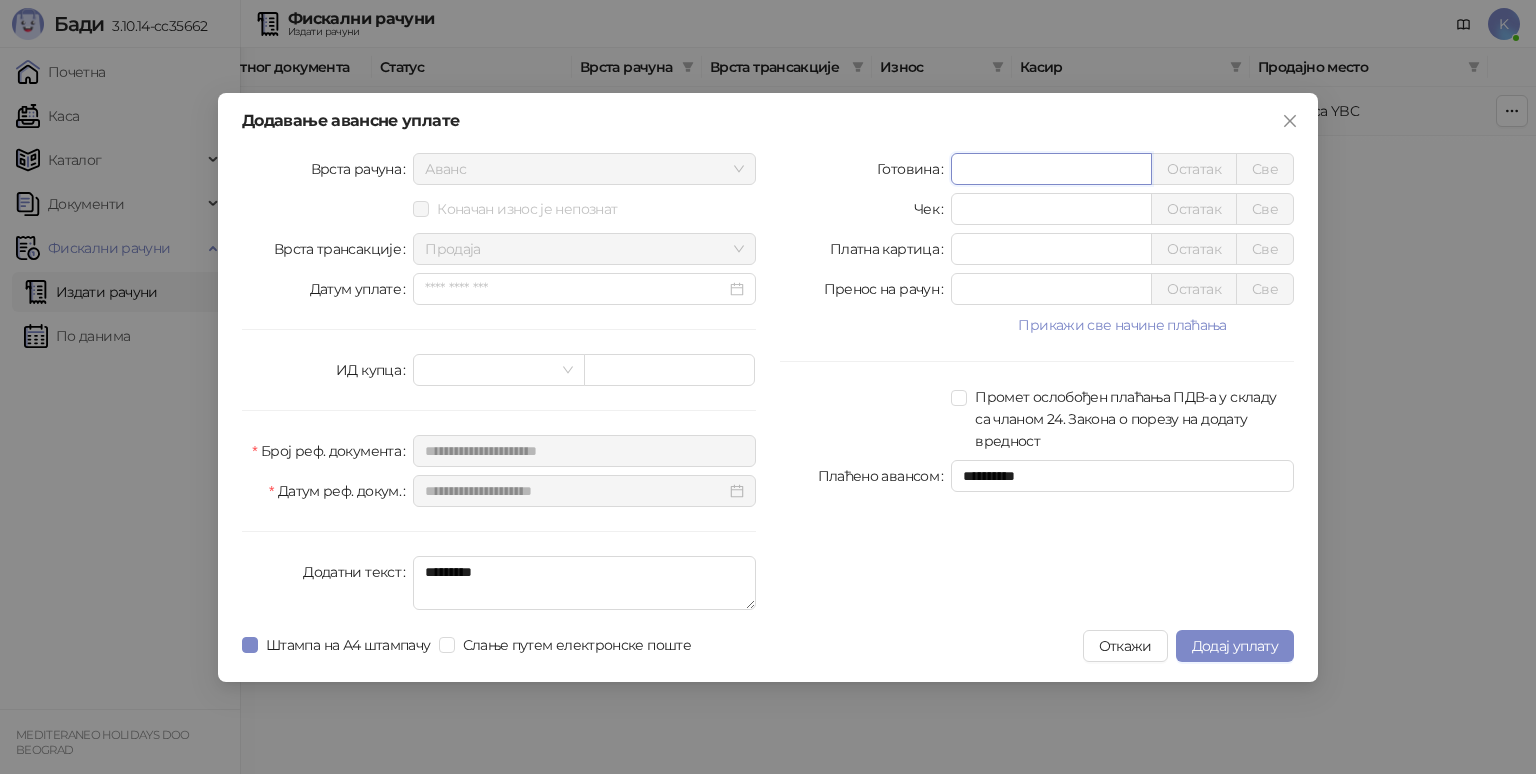 click on "*" at bounding box center [1051, 169] 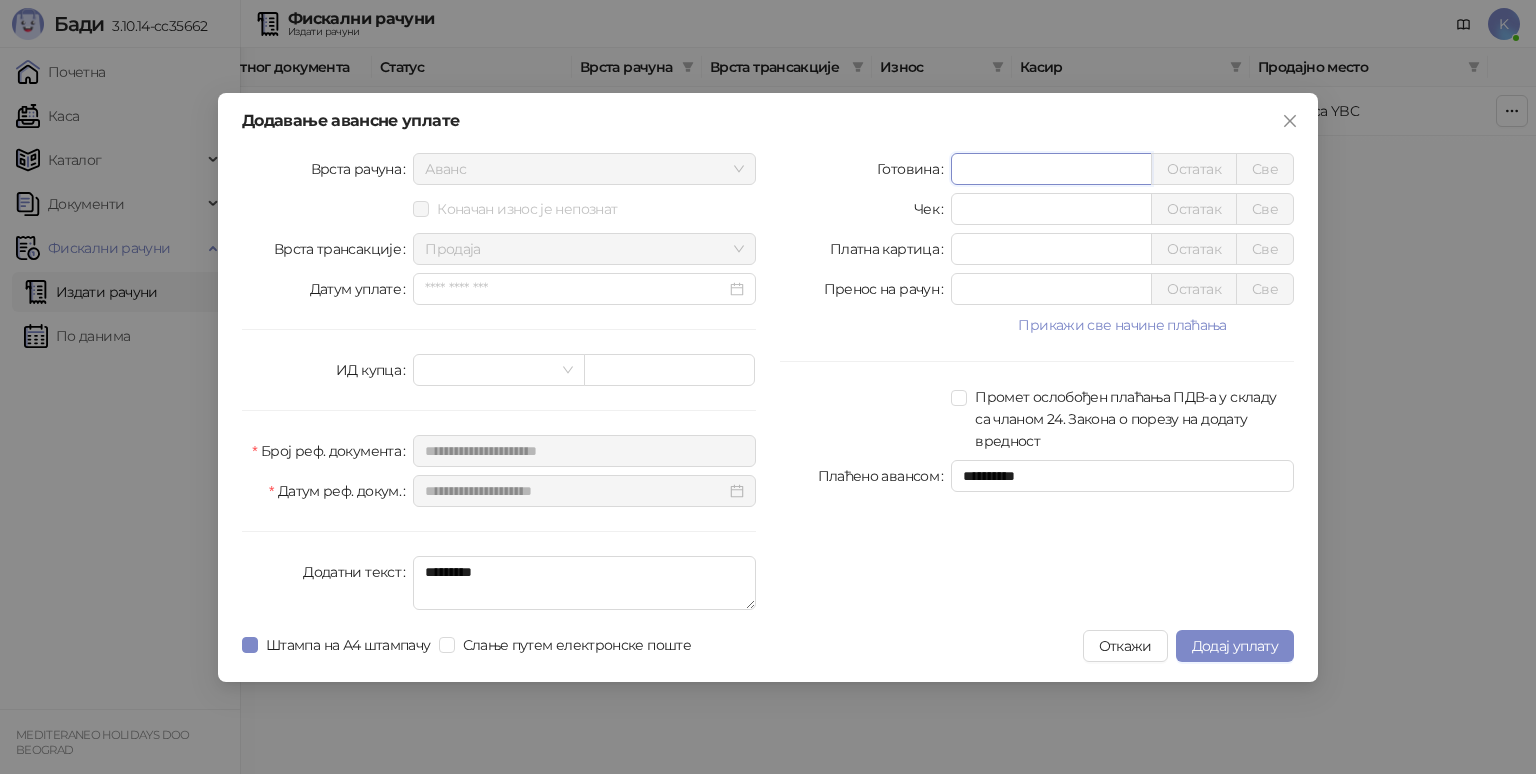 type on "******" 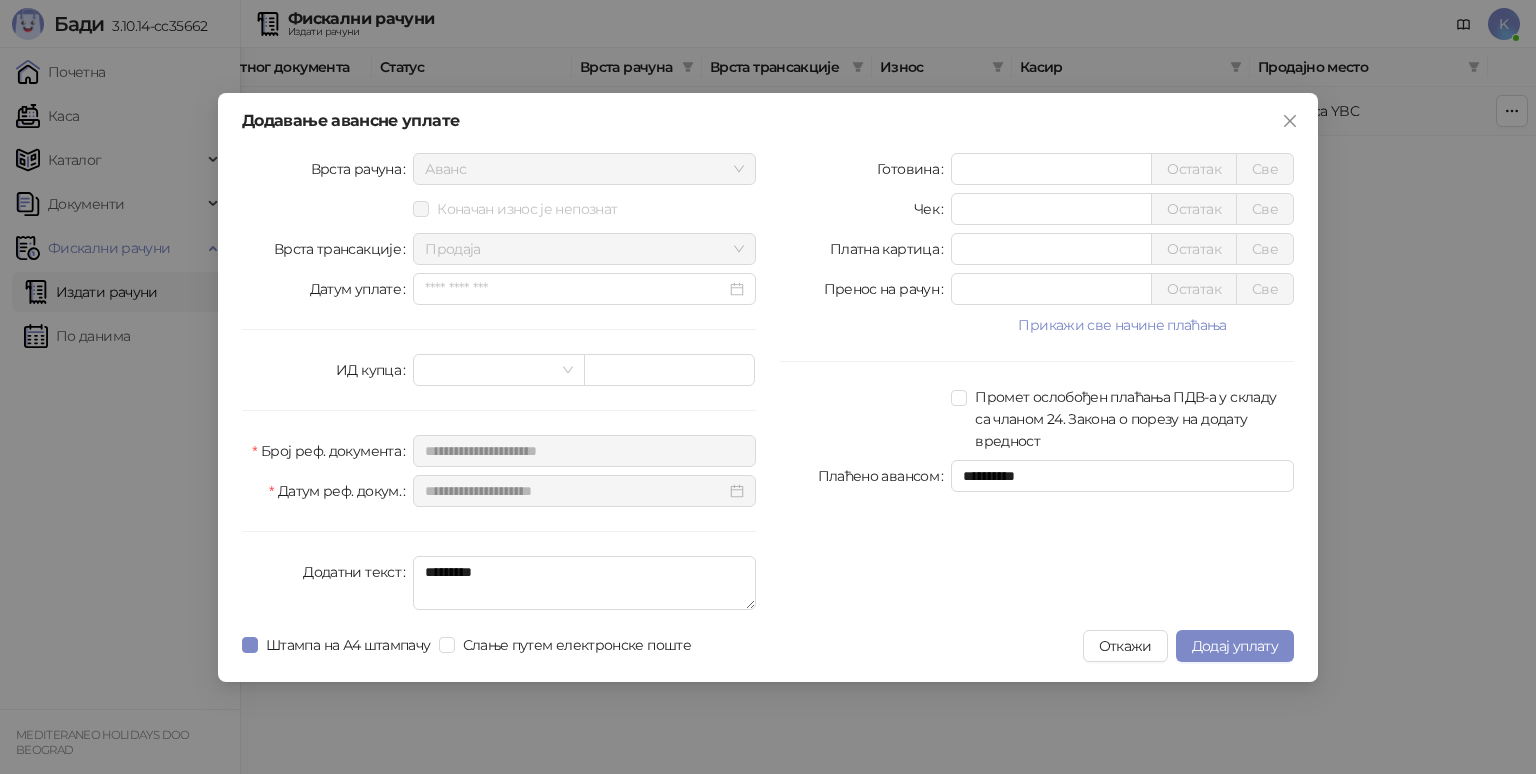 click on "**********" at bounding box center (1037, 385) 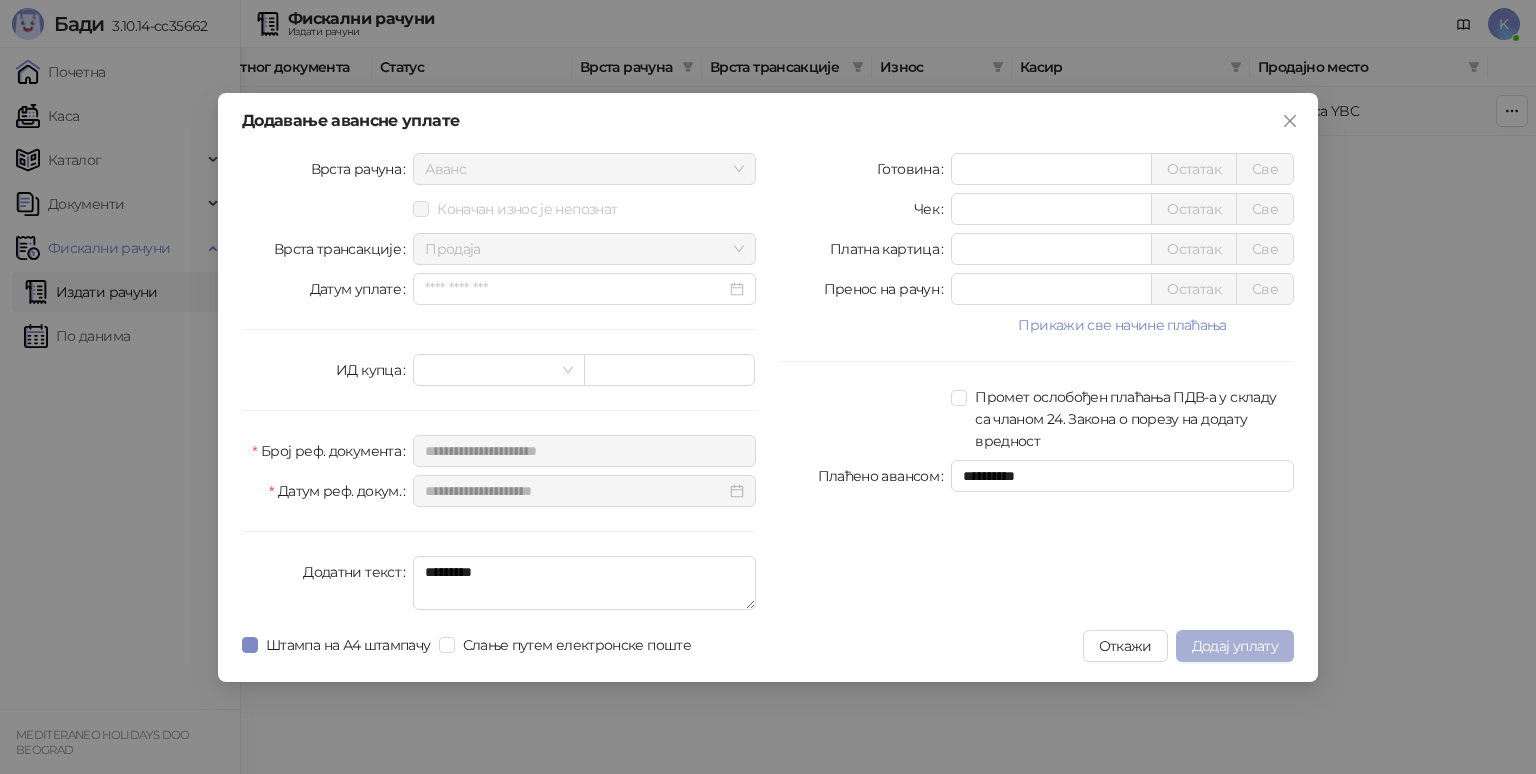 click on "Додај уплату" at bounding box center (1235, 646) 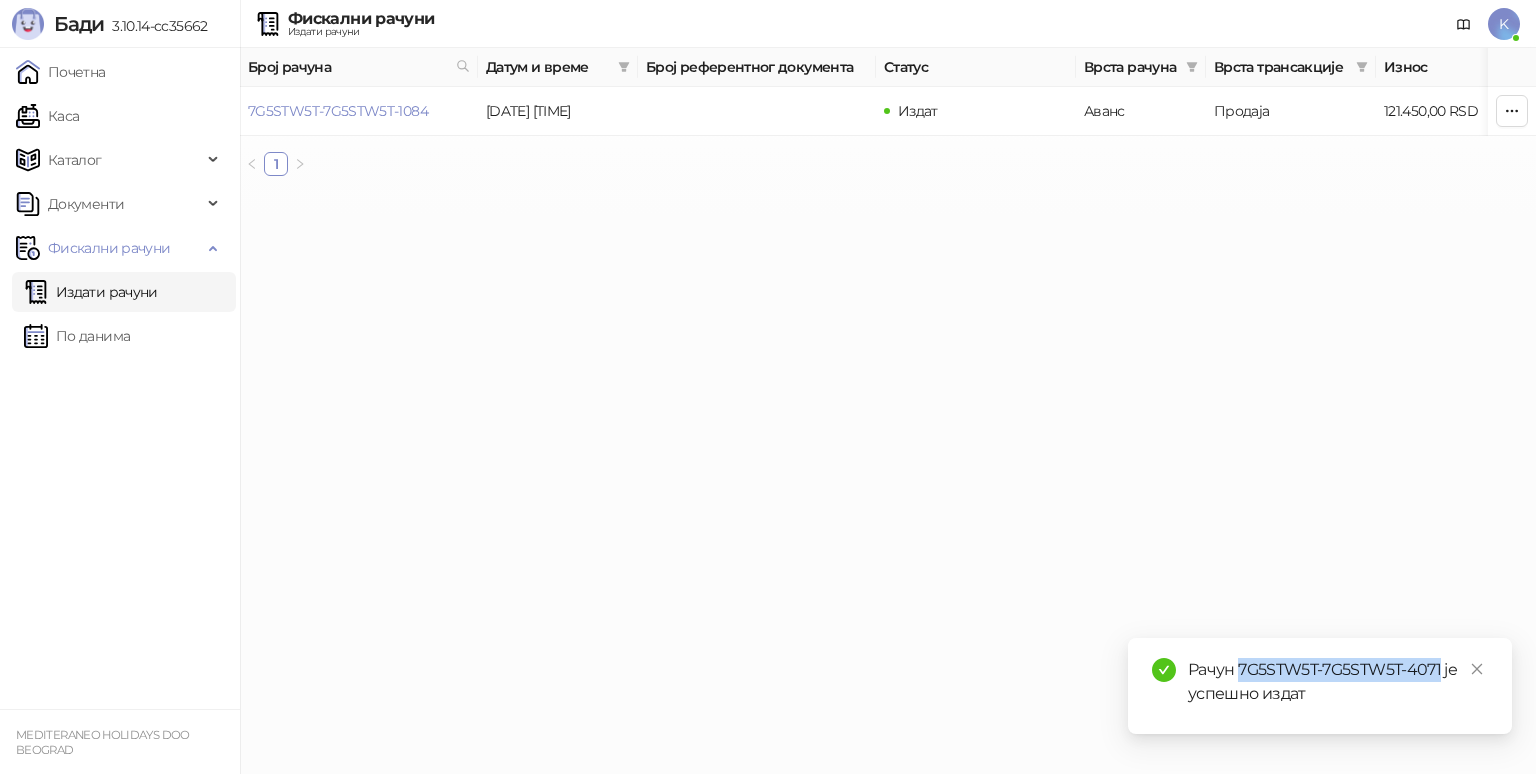 drag, startPoint x: 1238, startPoint y: 669, endPoint x: 1440, endPoint y: 673, distance: 202.0396 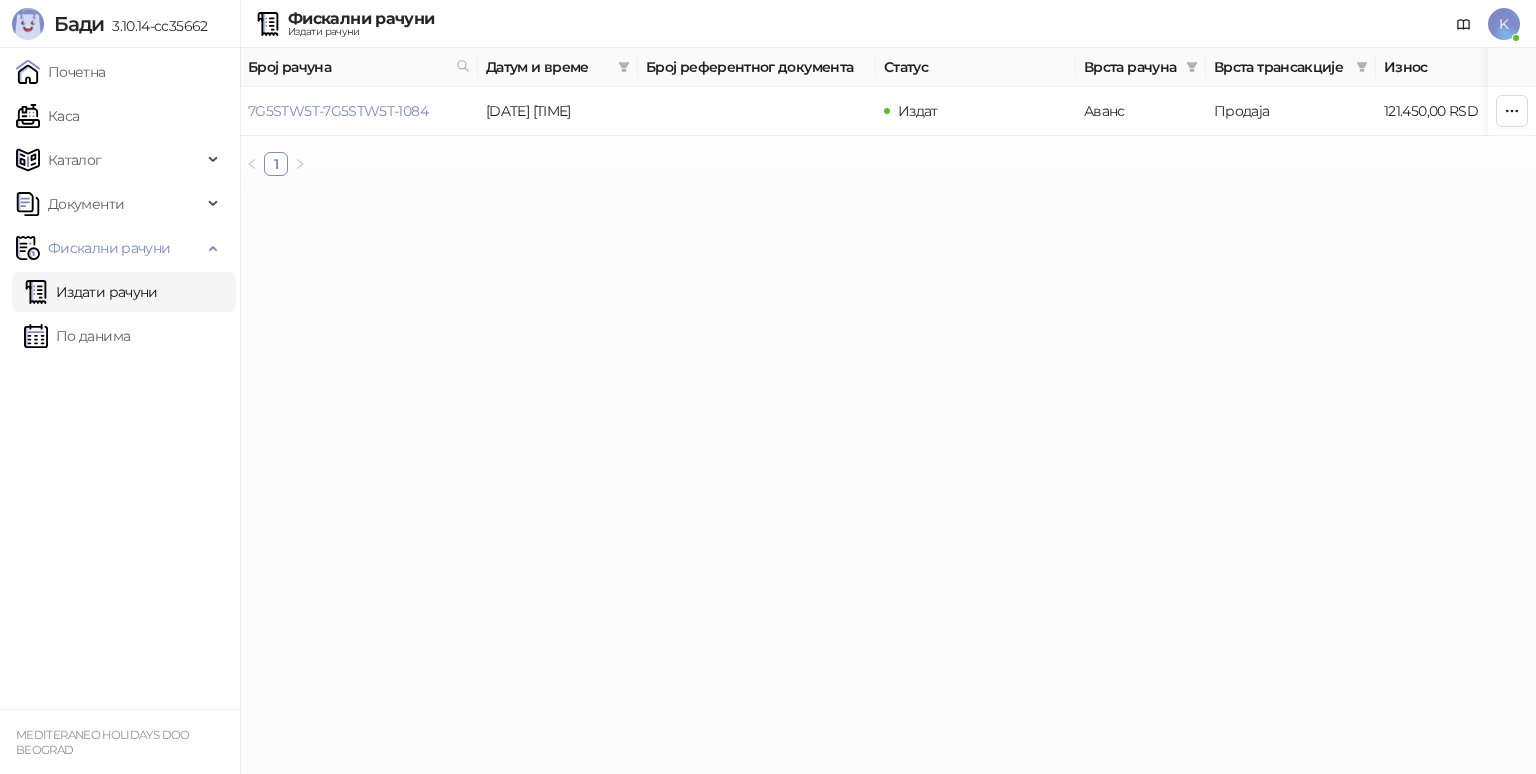 click on "Издати рачуни" at bounding box center [91, 292] 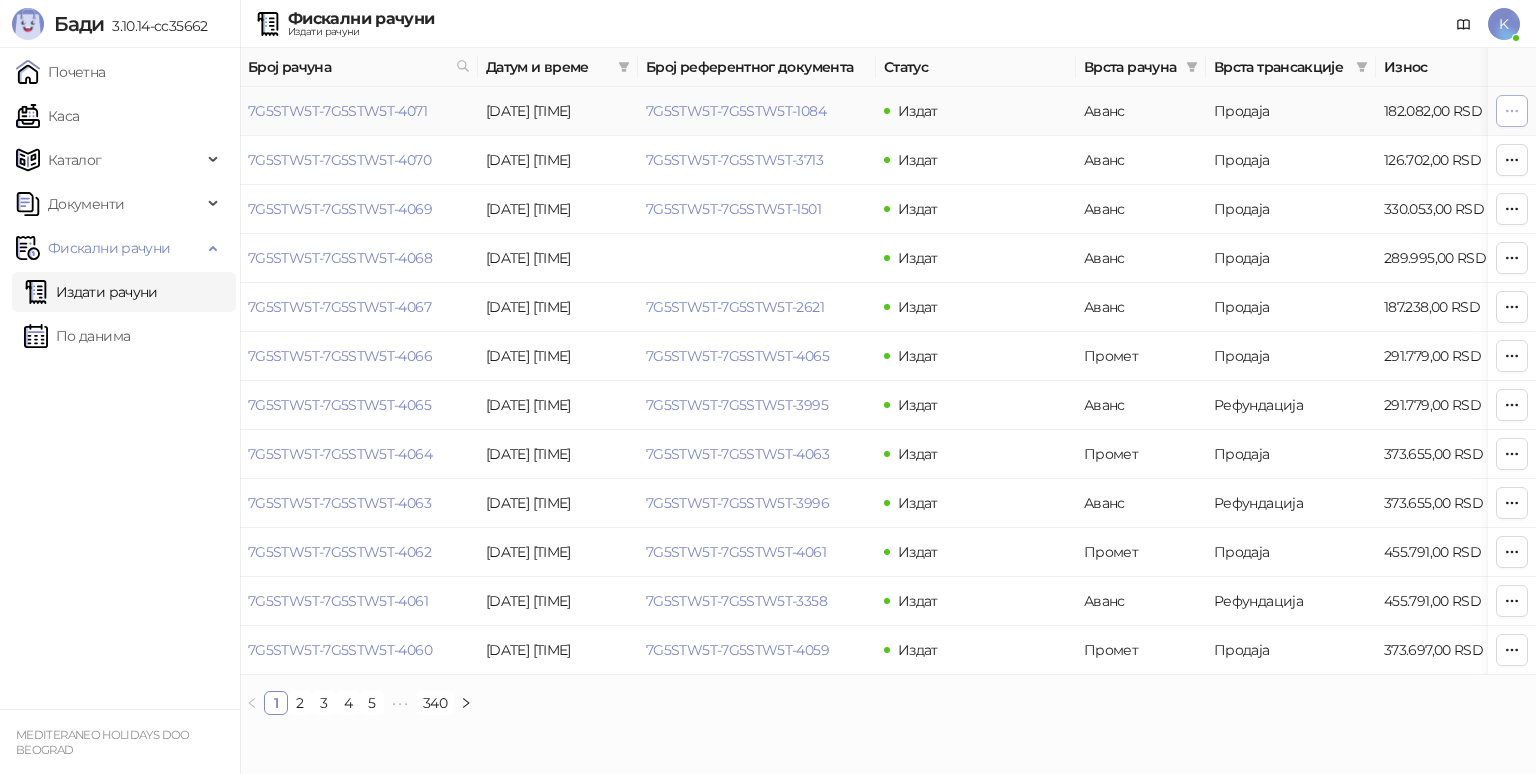 click 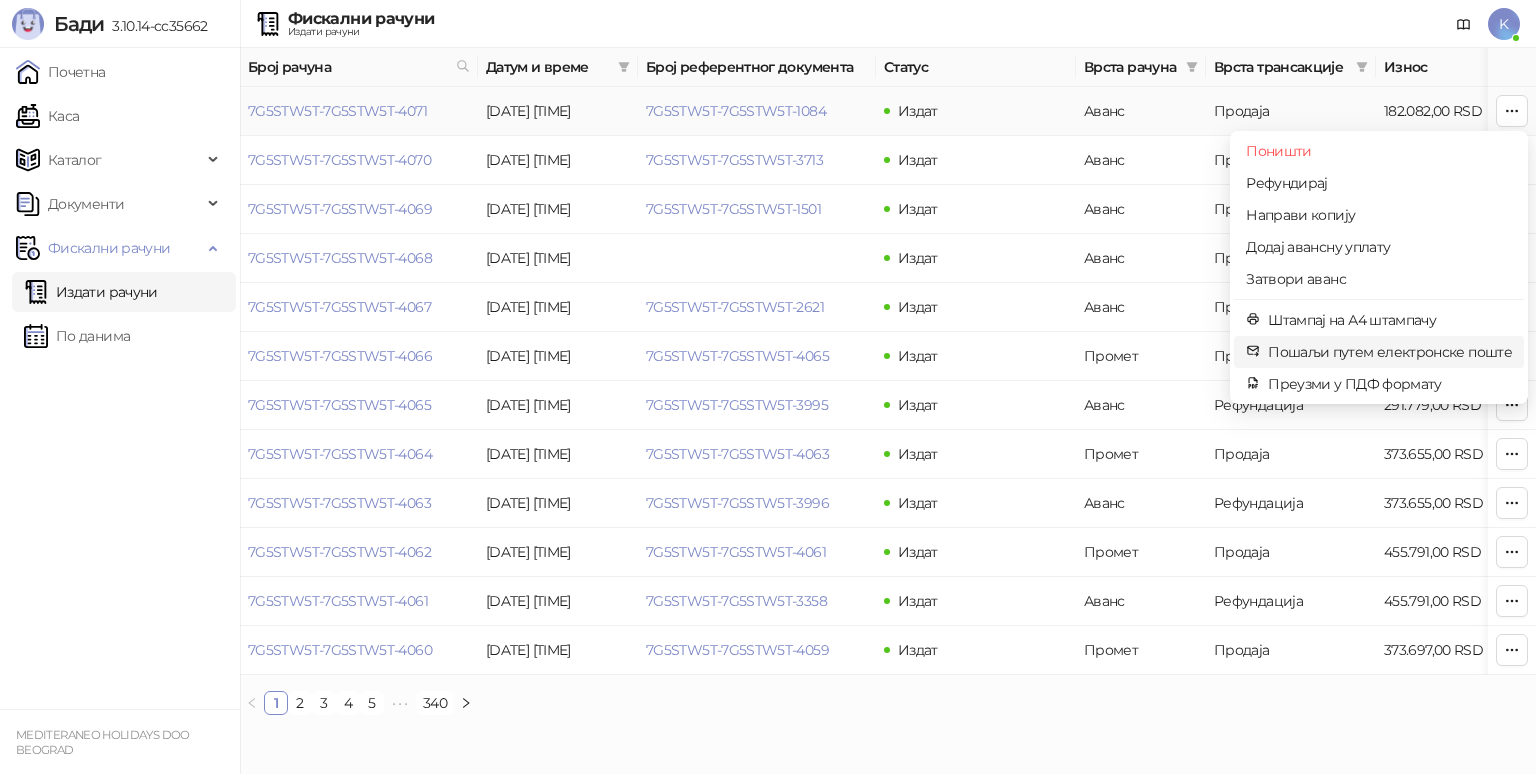 click on "Пошаљи путем електронске поште" at bounding box center (1390, 352) 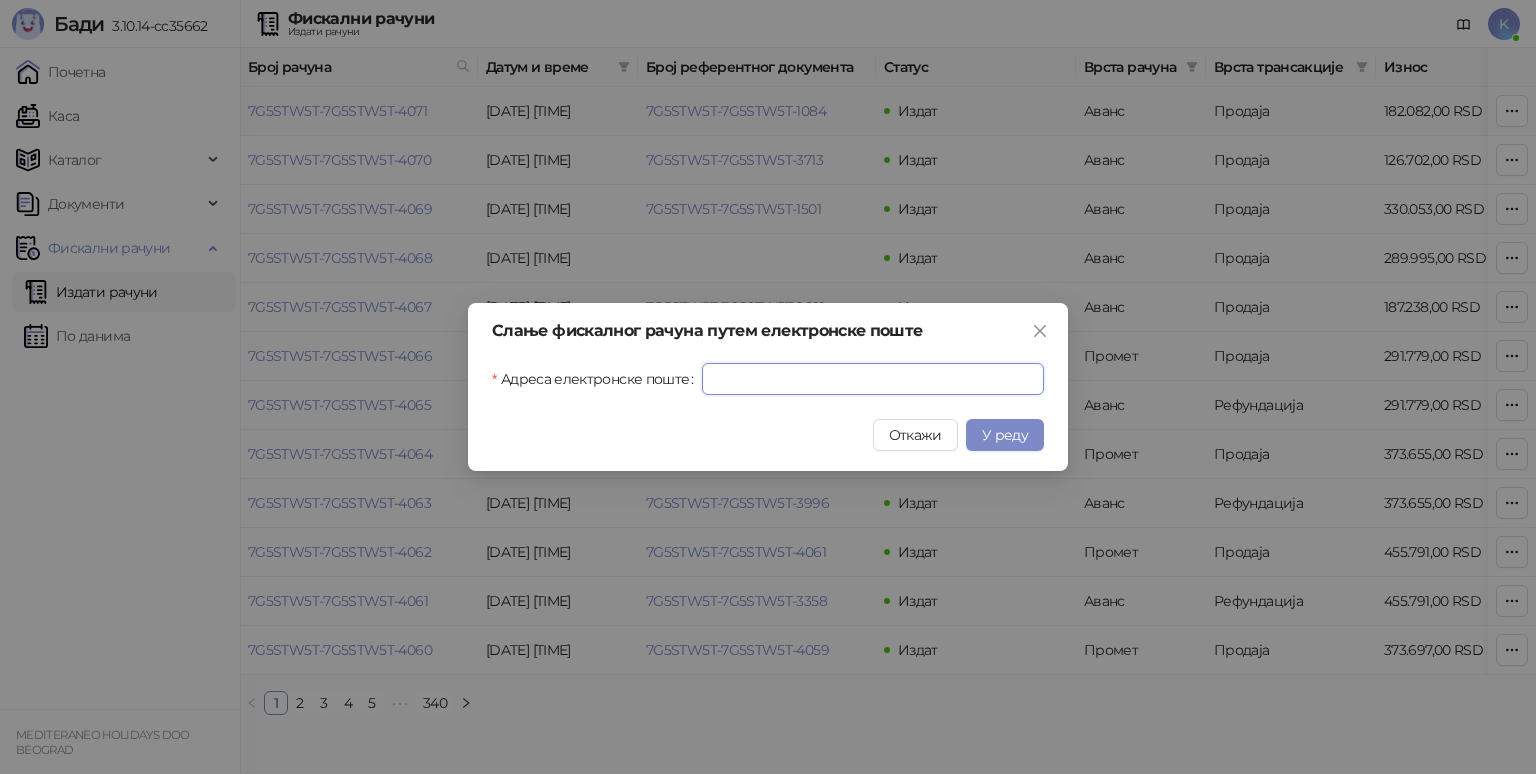 click on "Адреса електронске поште" at bounding box center [873, 379] 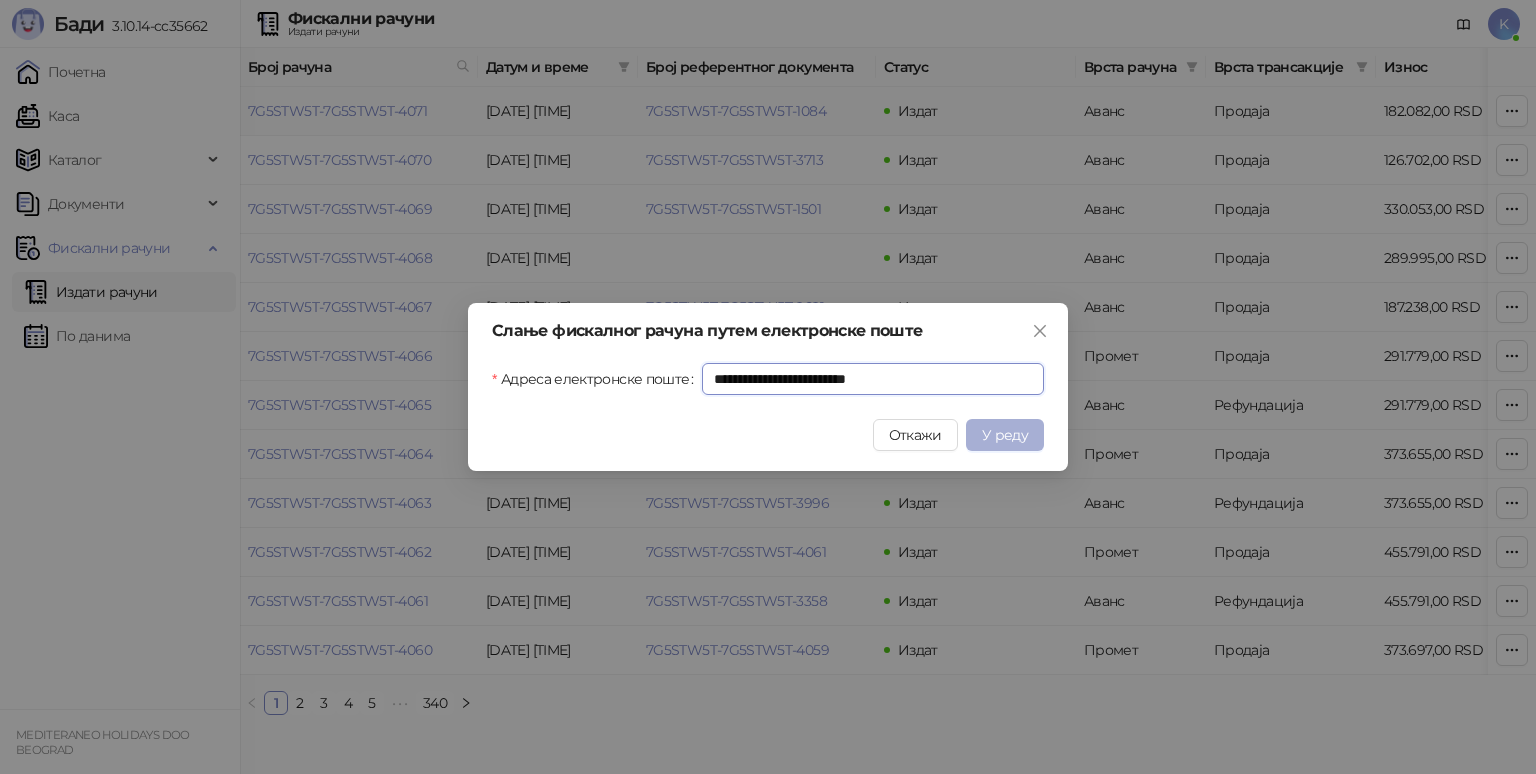 type on "**********" 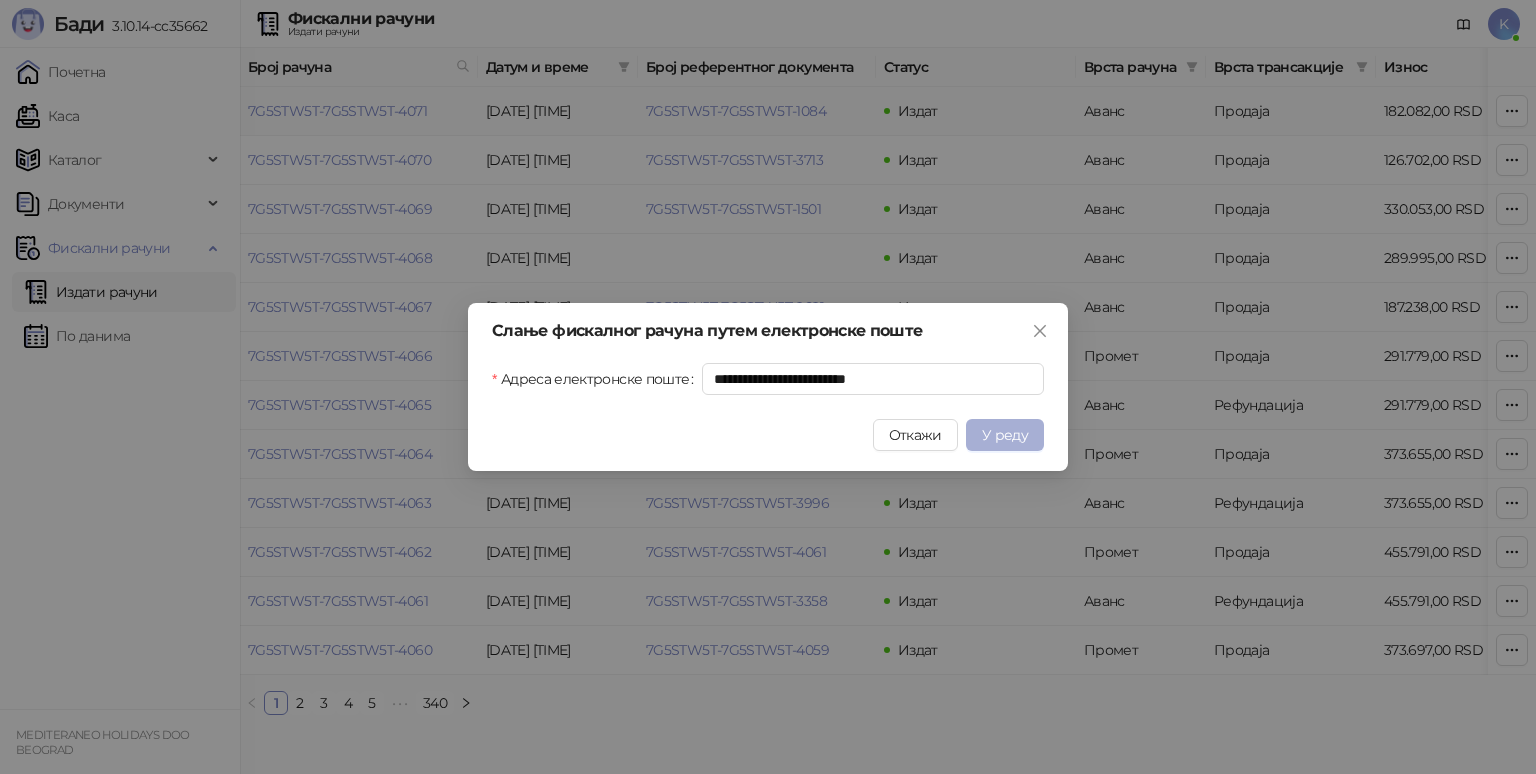 click on "У реду" at bounding box center [1005, 435] 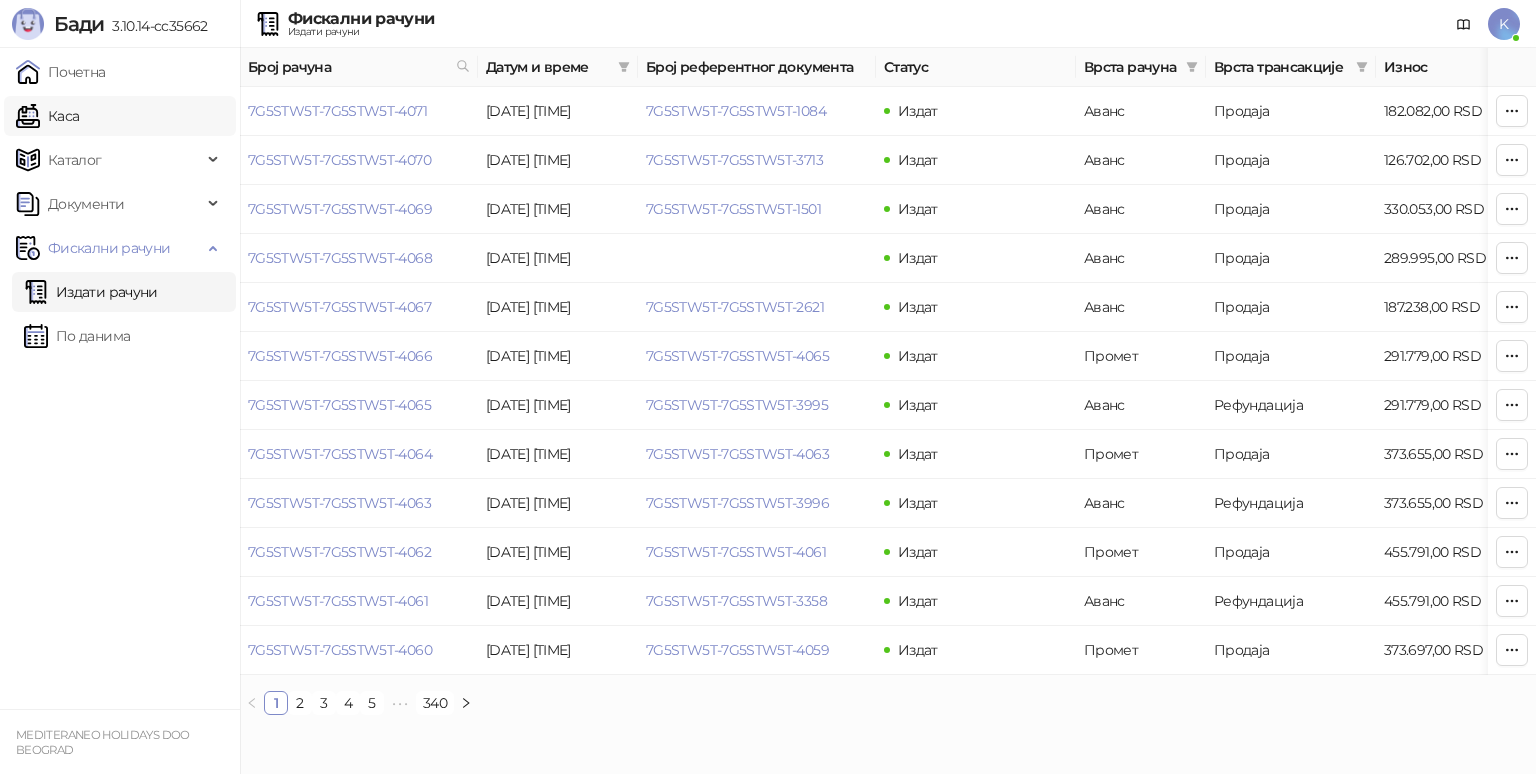 click on "Каса" at bounding box center [47, 116] 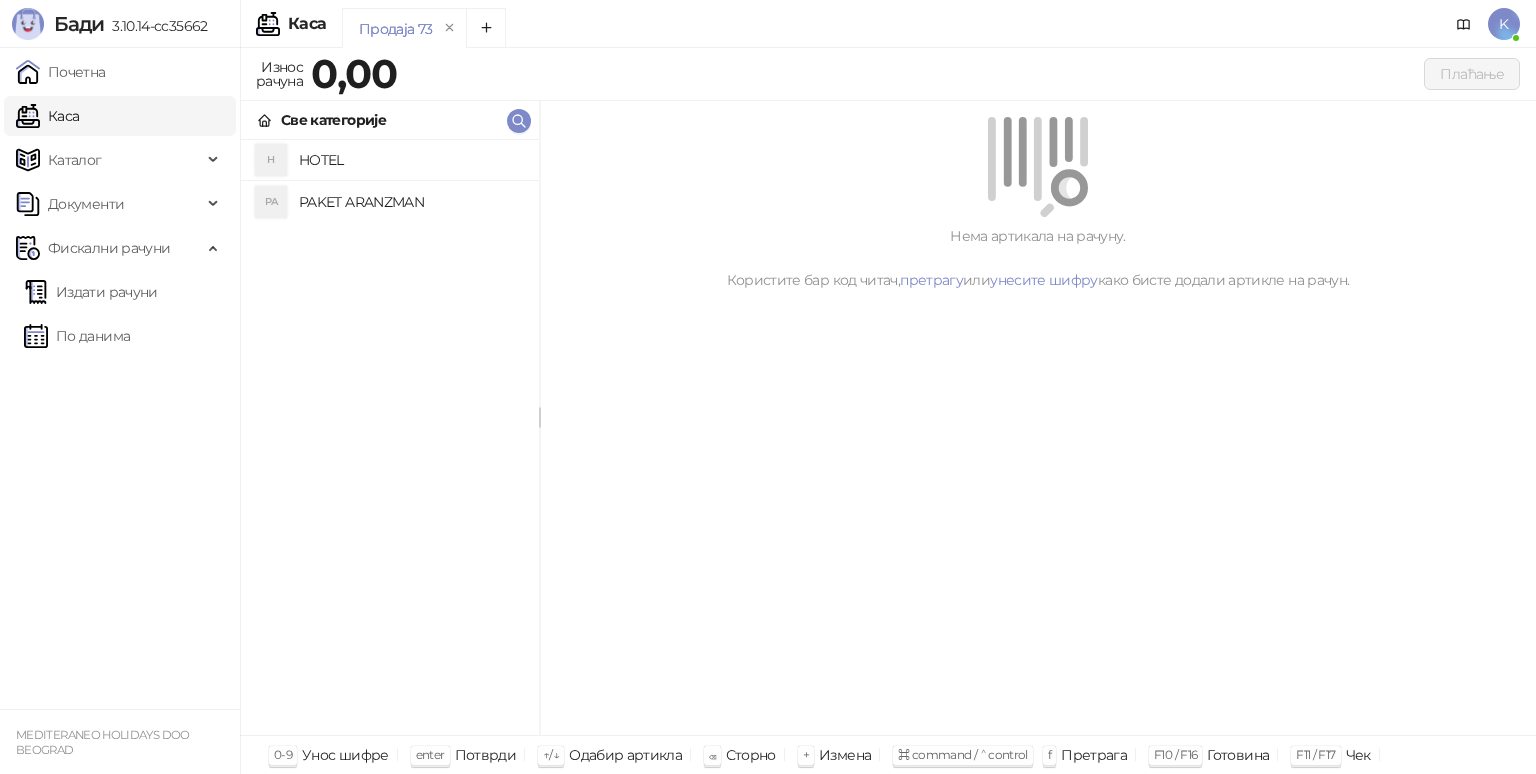 click on "PAKET ARANZMAN" at bounding box center [411, 202] 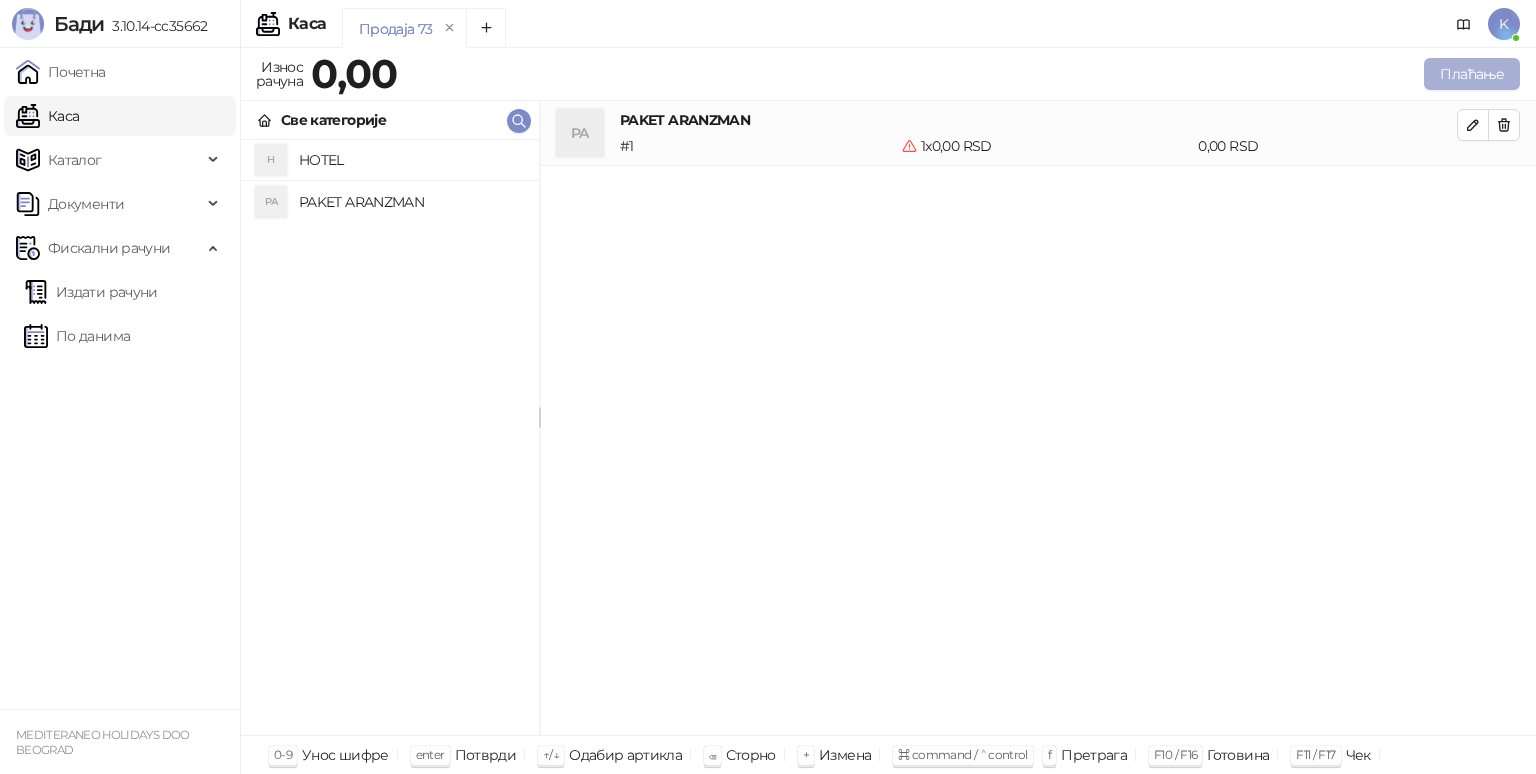 click on "Плаћање" at bounding box center (1472, 74) 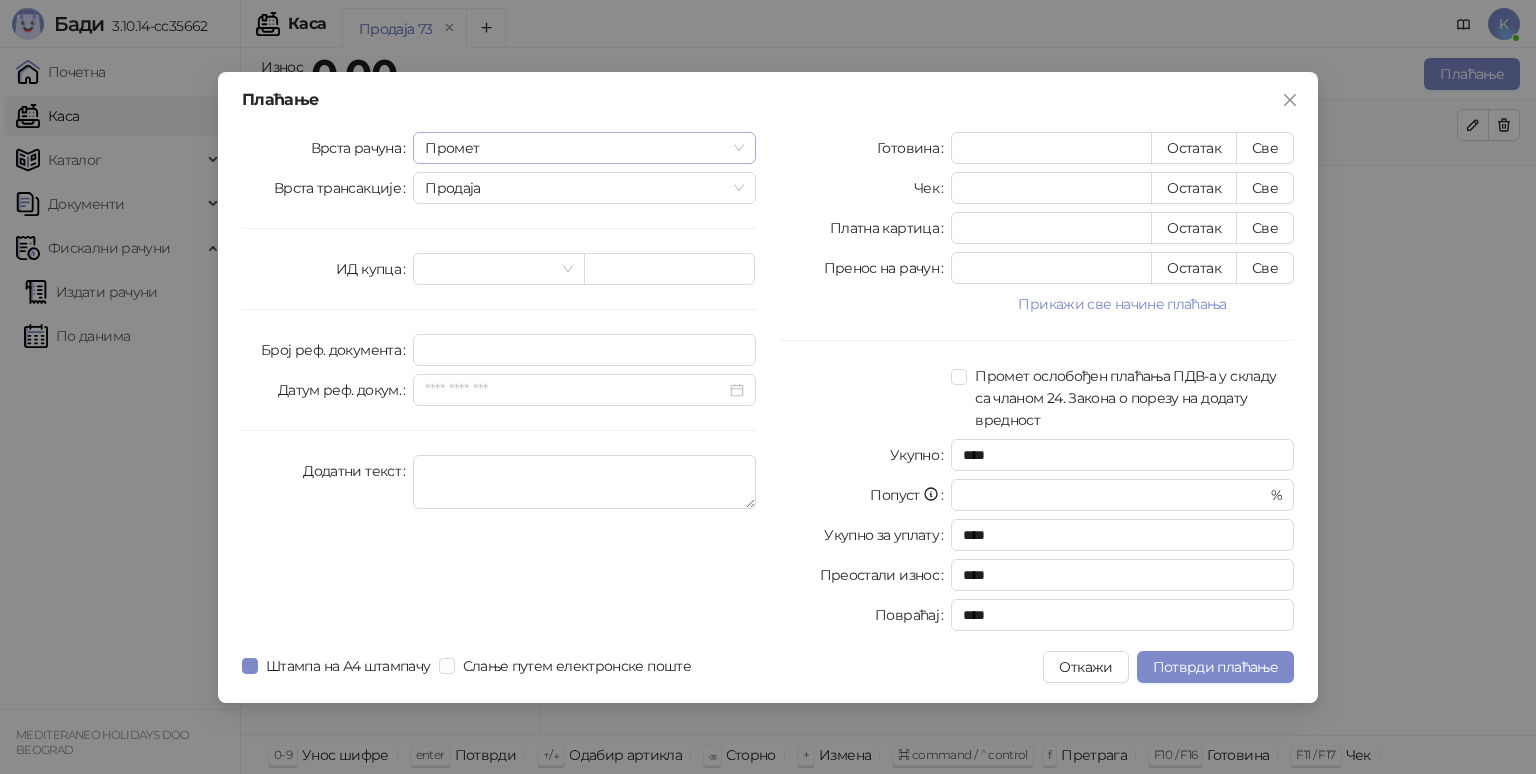 click on "Промет" at bounding box center (584, 148) 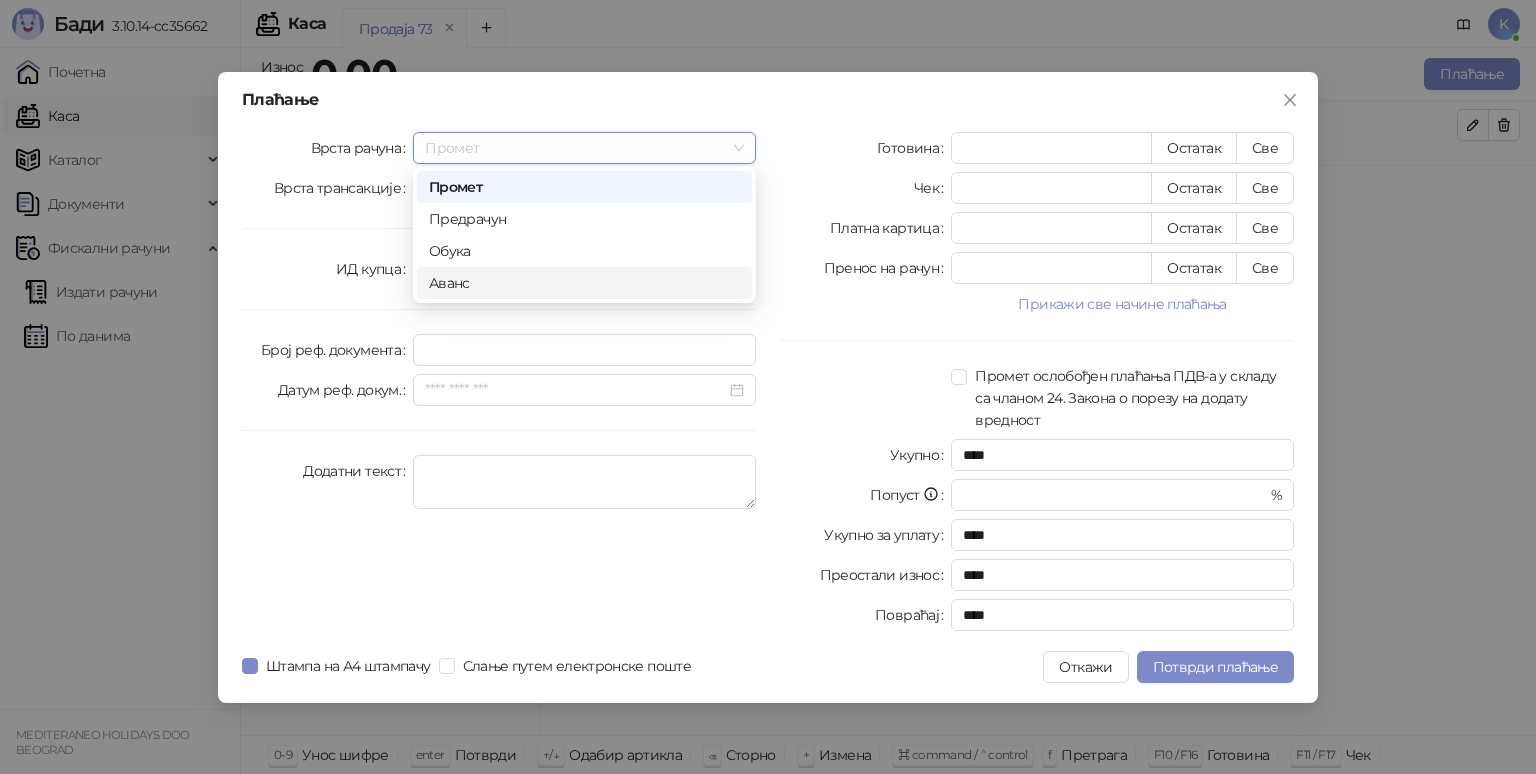 click on "Аванс" at bounding box center [584, 283] 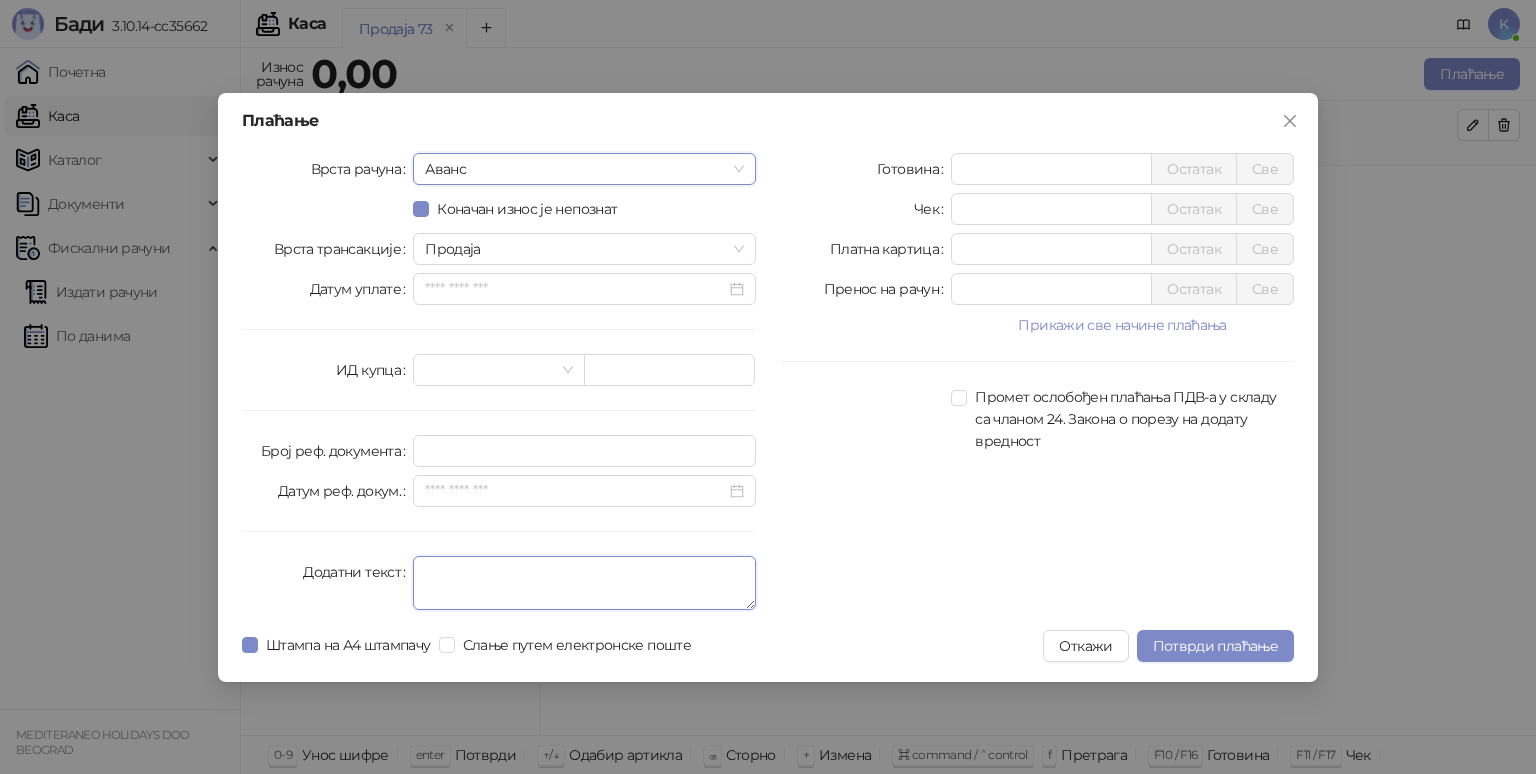 click on "Додатни текст" at bounding box center [584, 583] 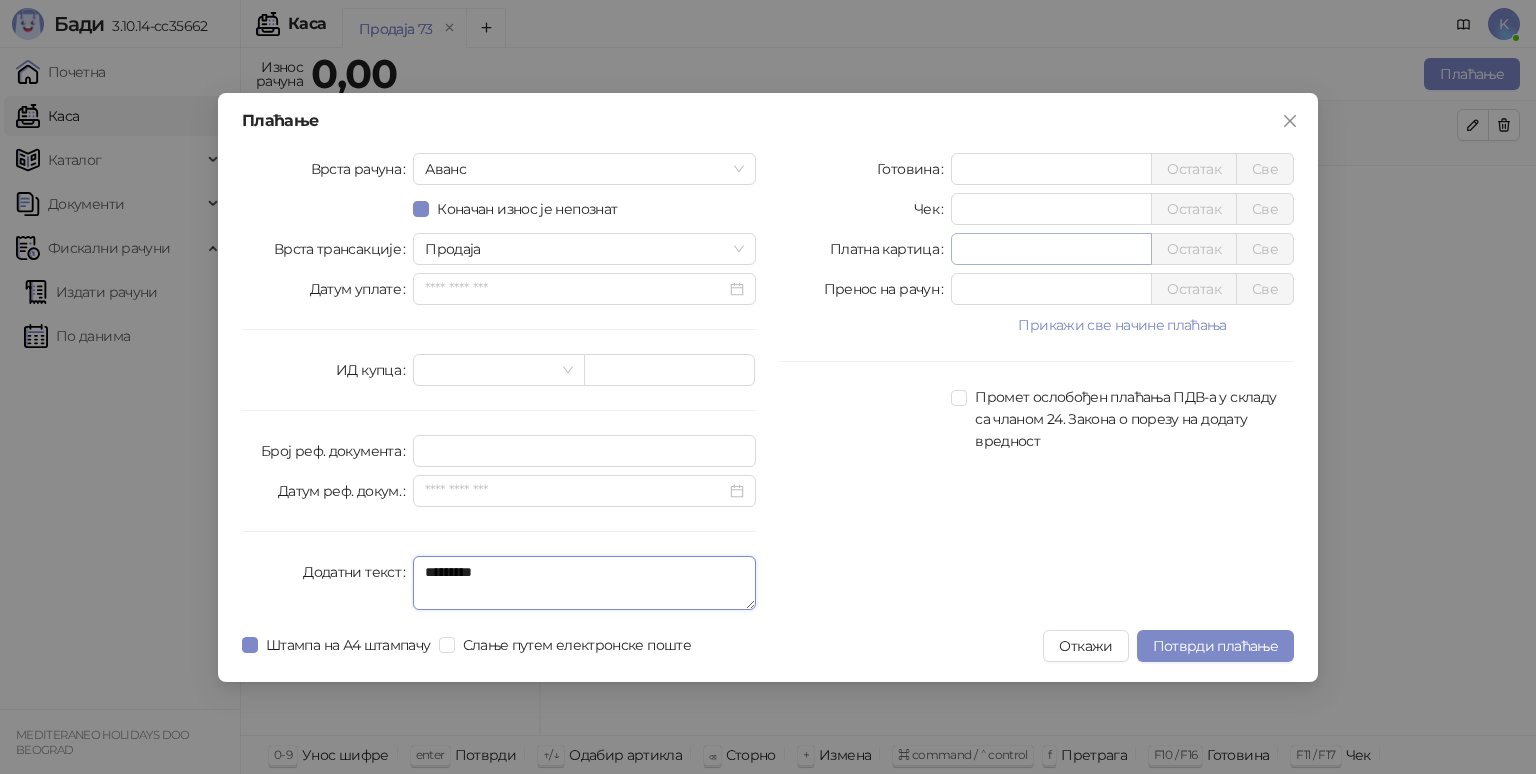 type on "*********" 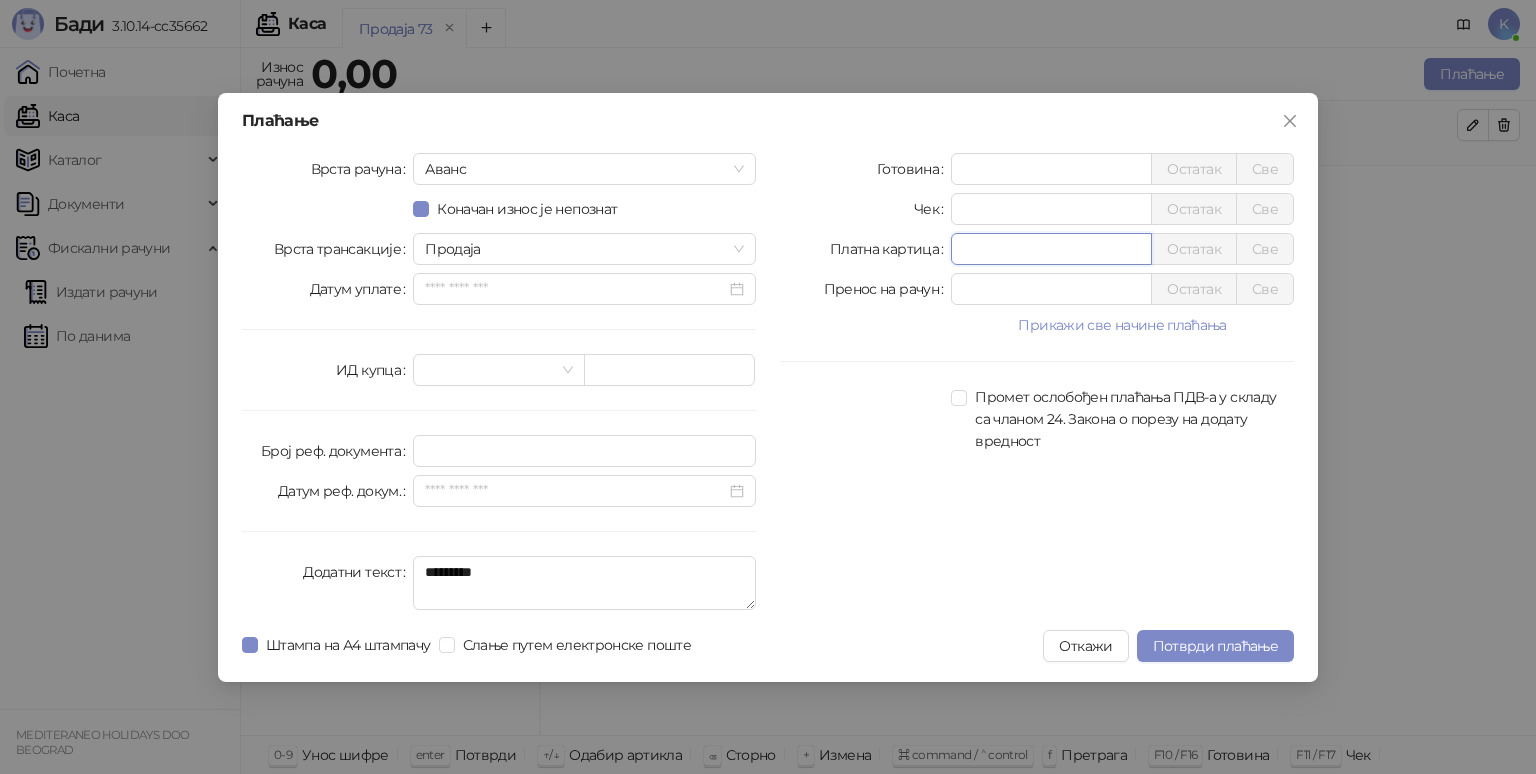 click on "*" at bounding box center [1051, 249] 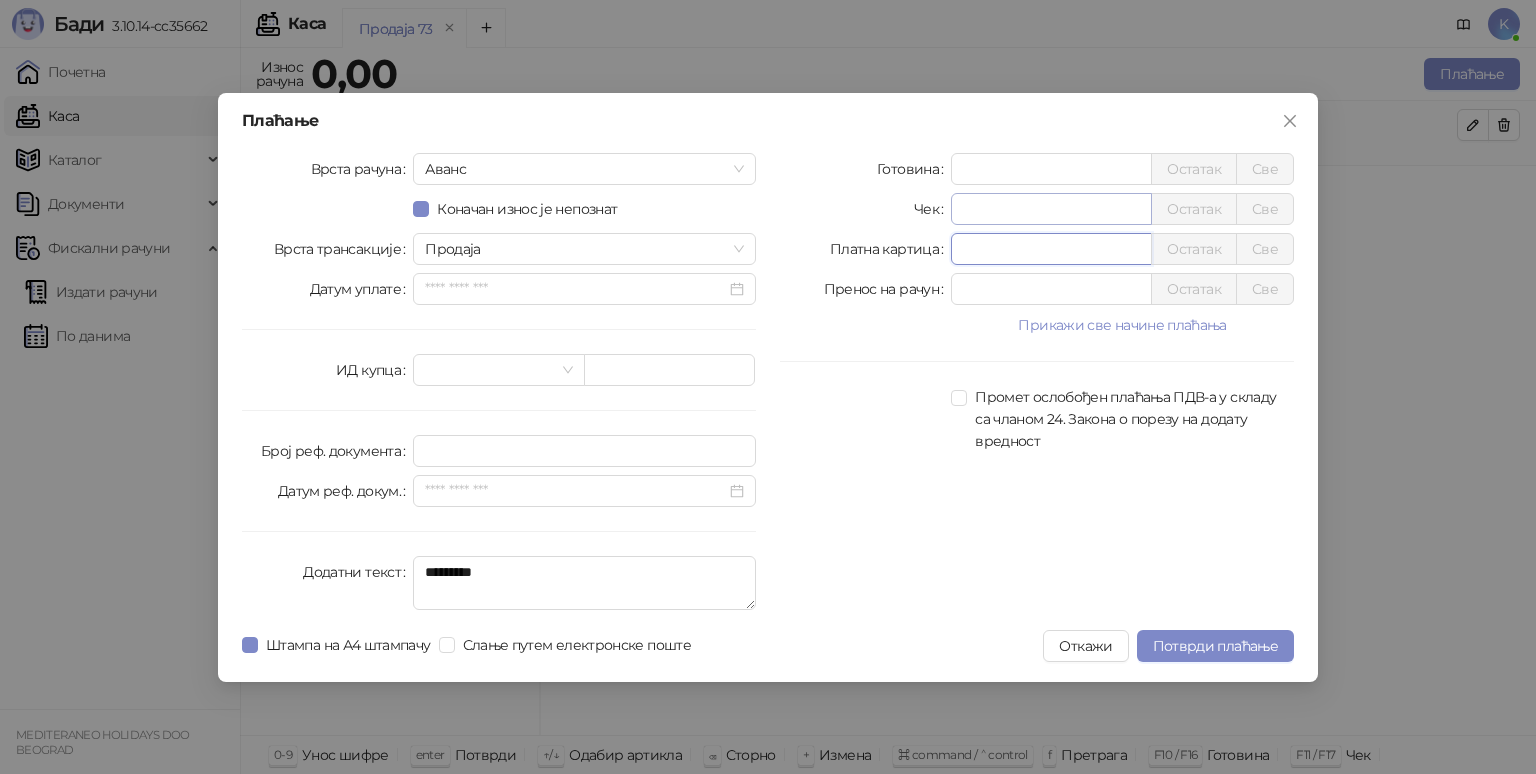 type on "*****" 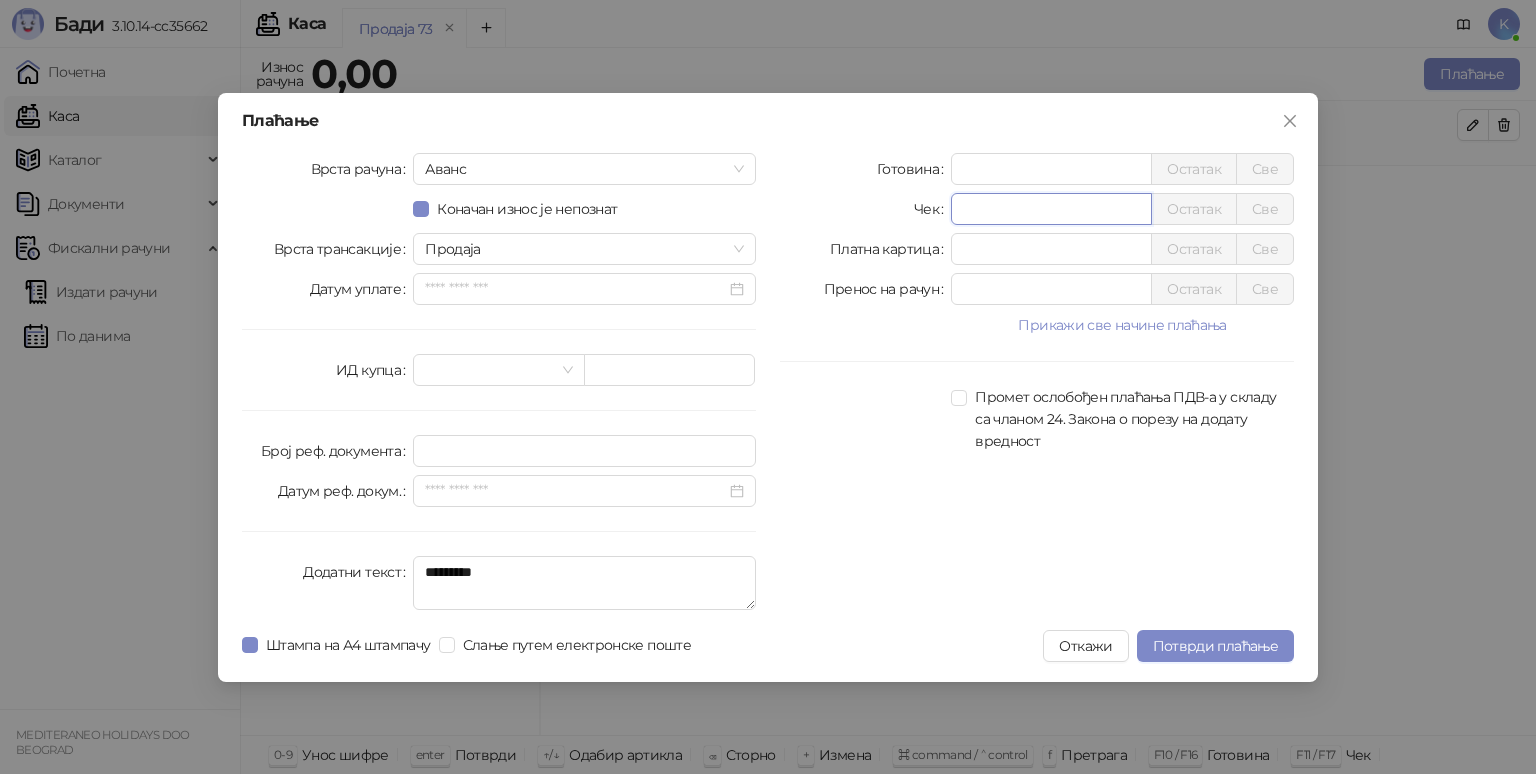 click on "*" at bounding box center [1051, 209] 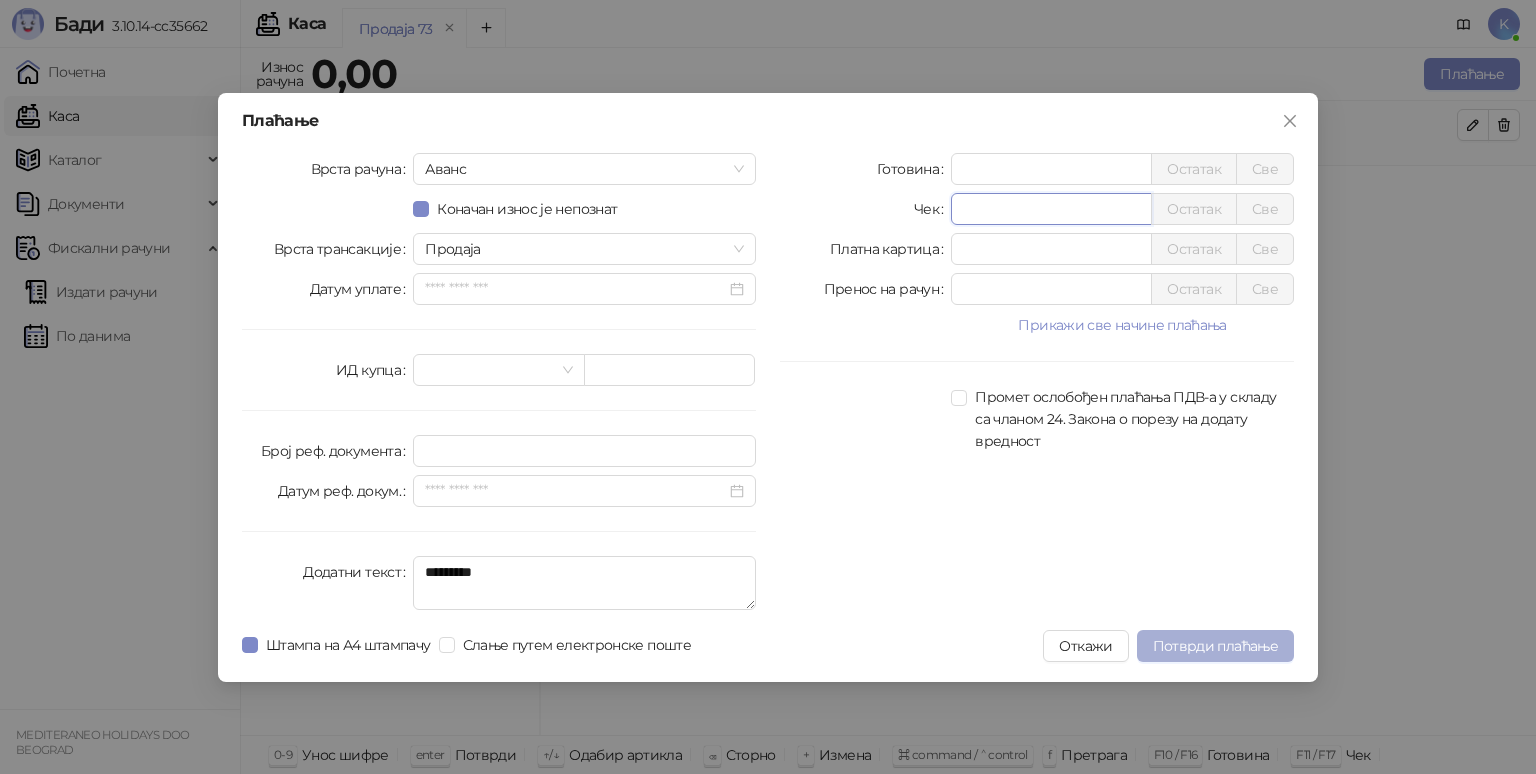 type on "******" 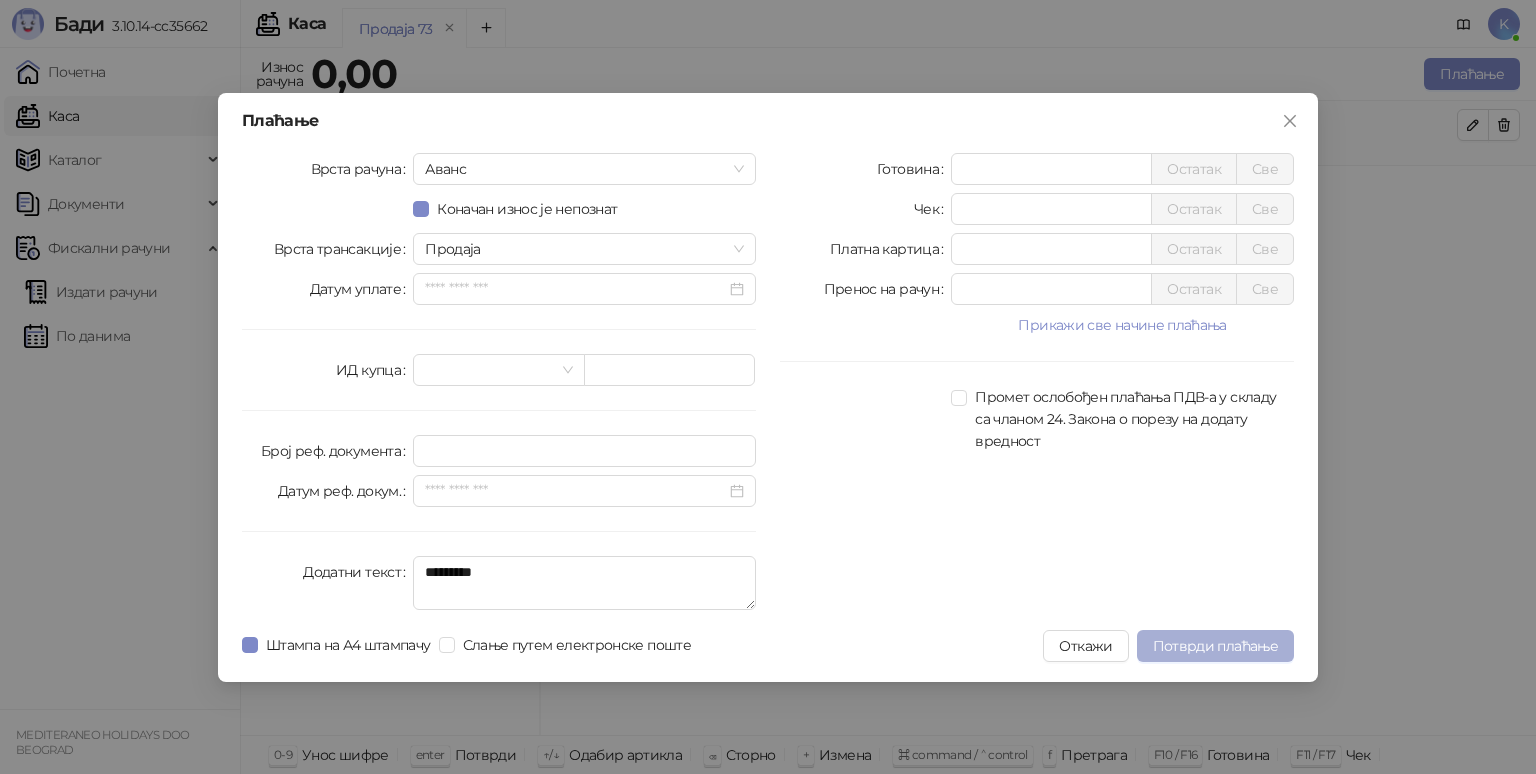 click on "Потврди плаћање" at bounding box center [1215, 646] 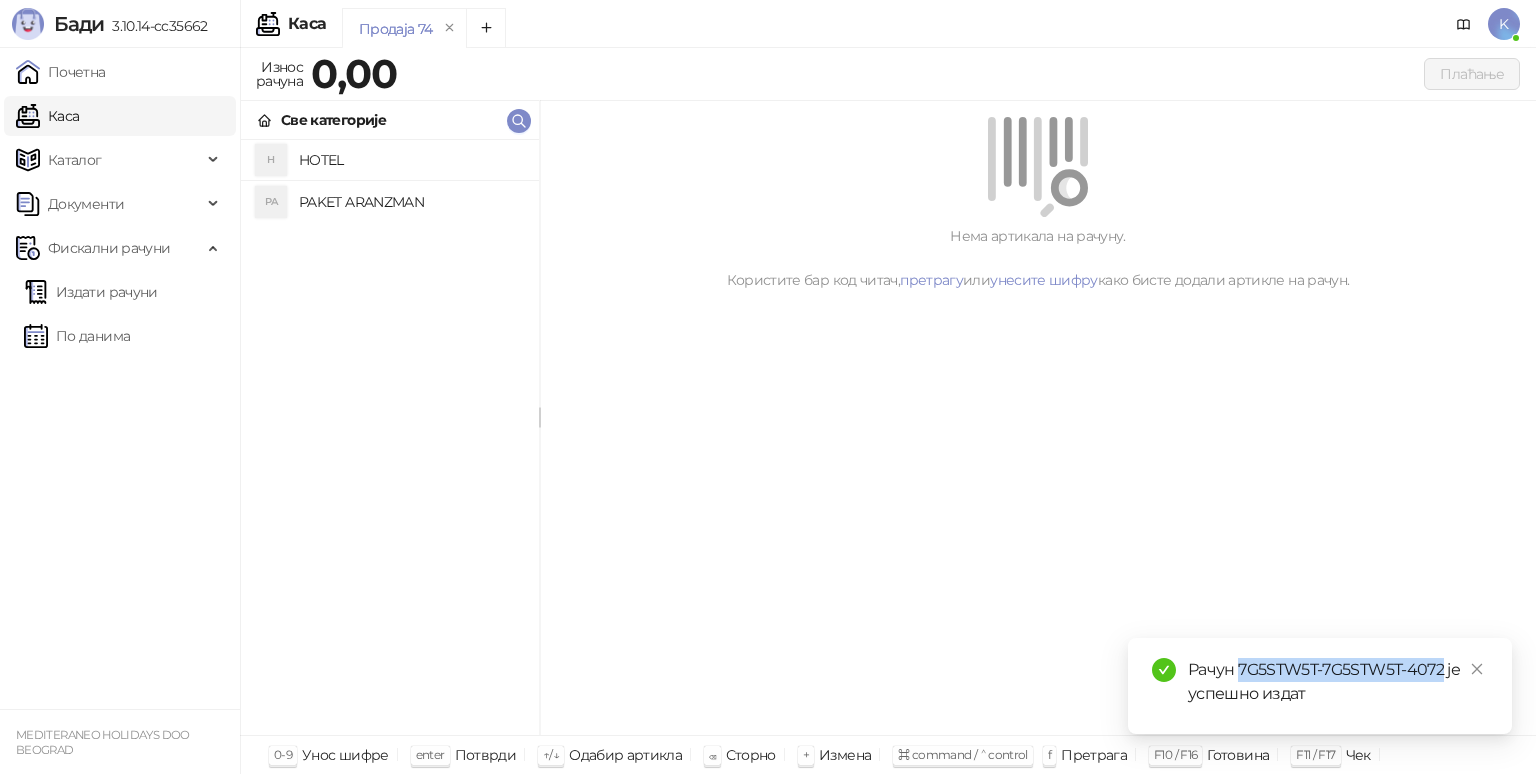 drag, startPoint x: 1238, startPoint y: 669, endPoint x: 1443, endPoint y: 670, distance: 205.00244 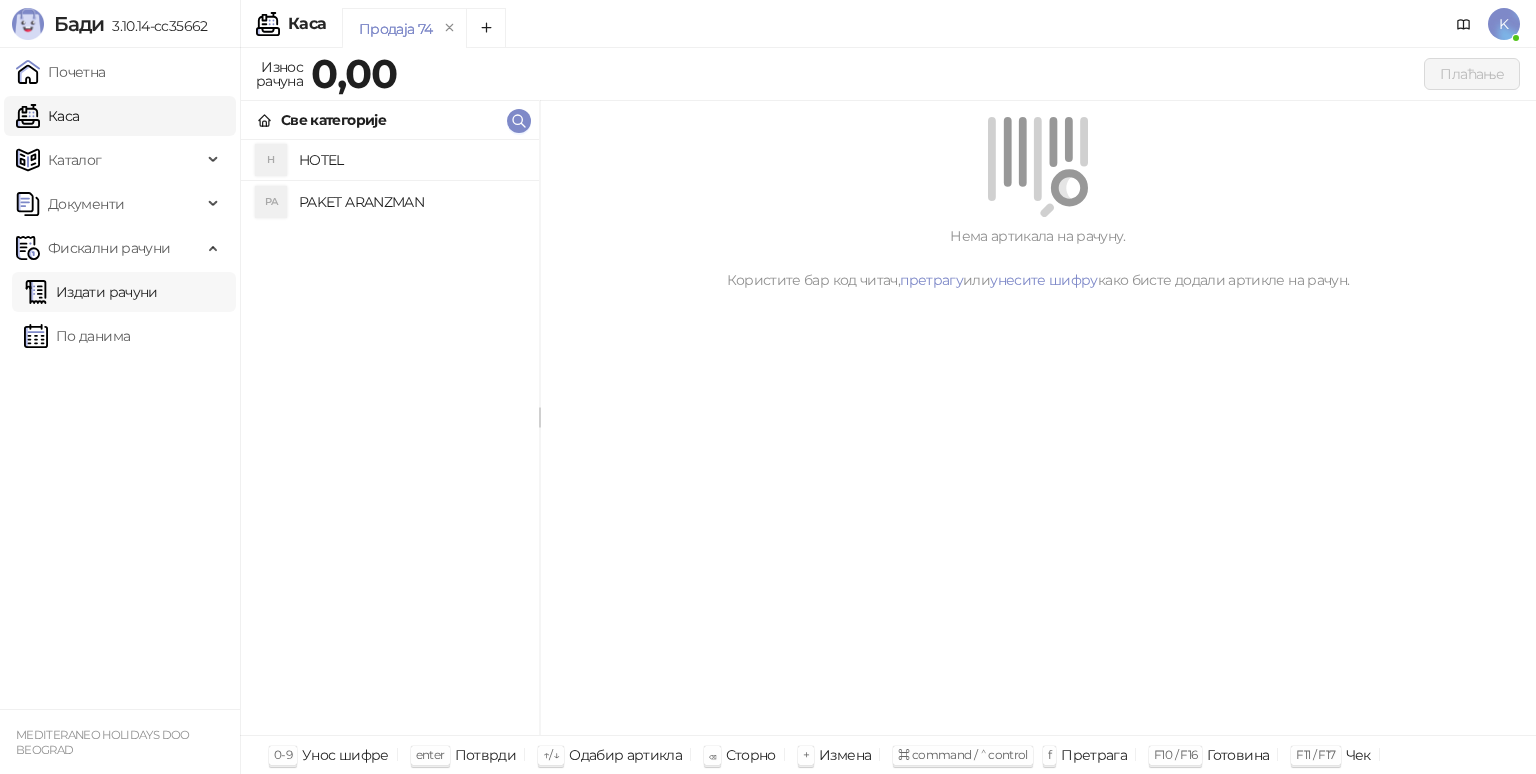 click on "Издати рачуни" at bounding box center [91, 292] 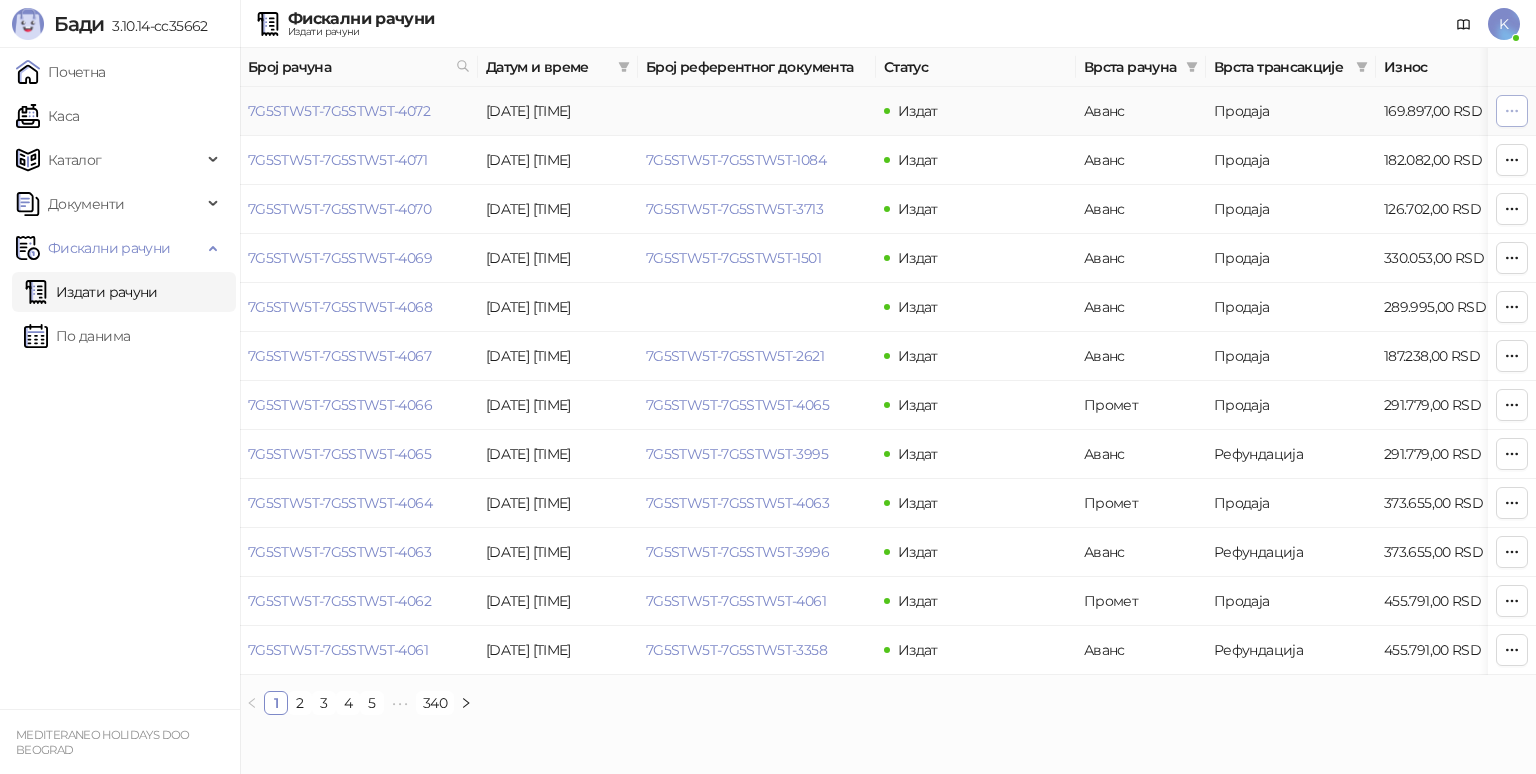 click 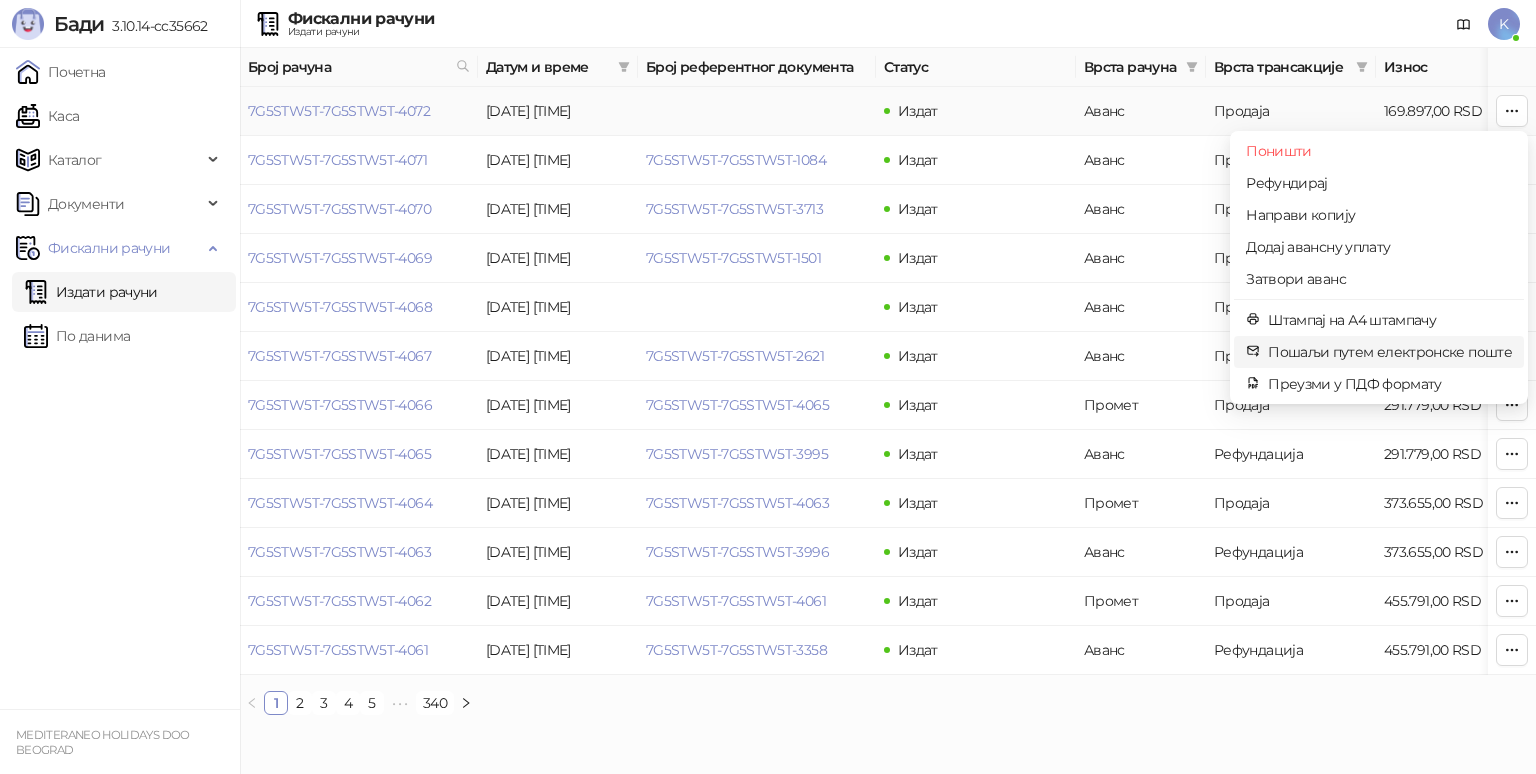 click on "Пошаљи путем електронске поште" at bounding box center [1390, 352] 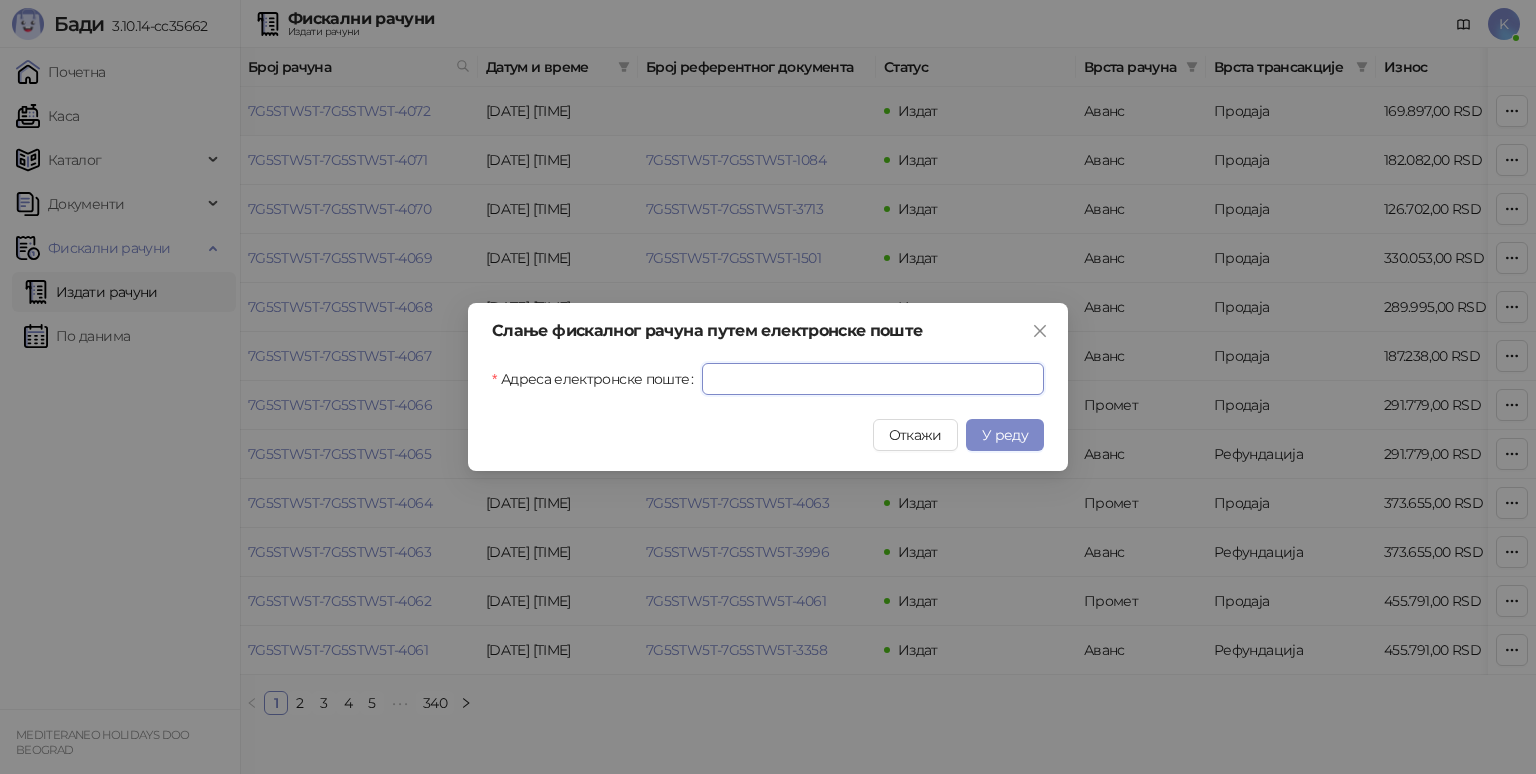 click on "Адреса електронске поште" at bounding box center [873, 379] 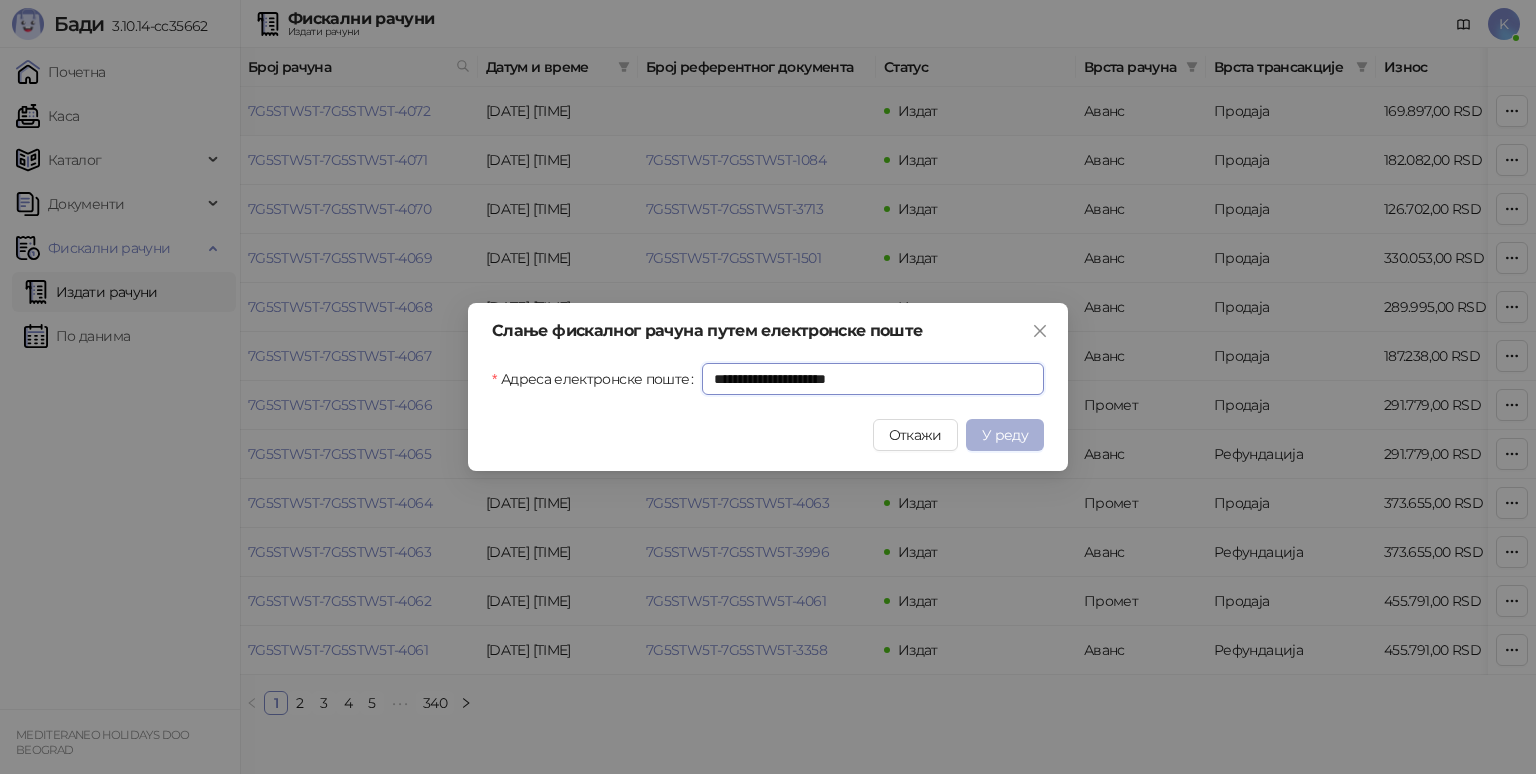 type on "**********" 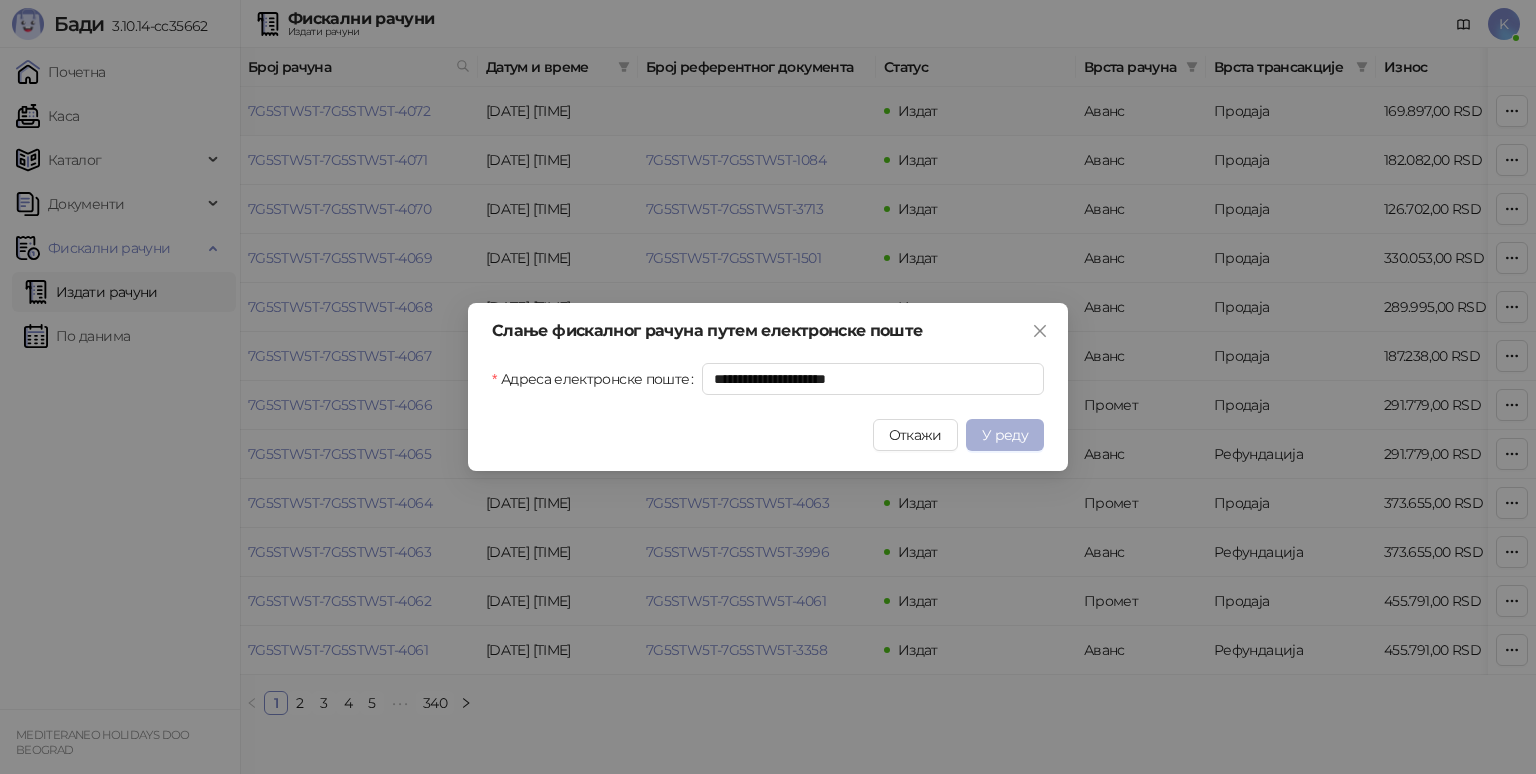 click on "У реду" at bounding box center (1005, 435) 